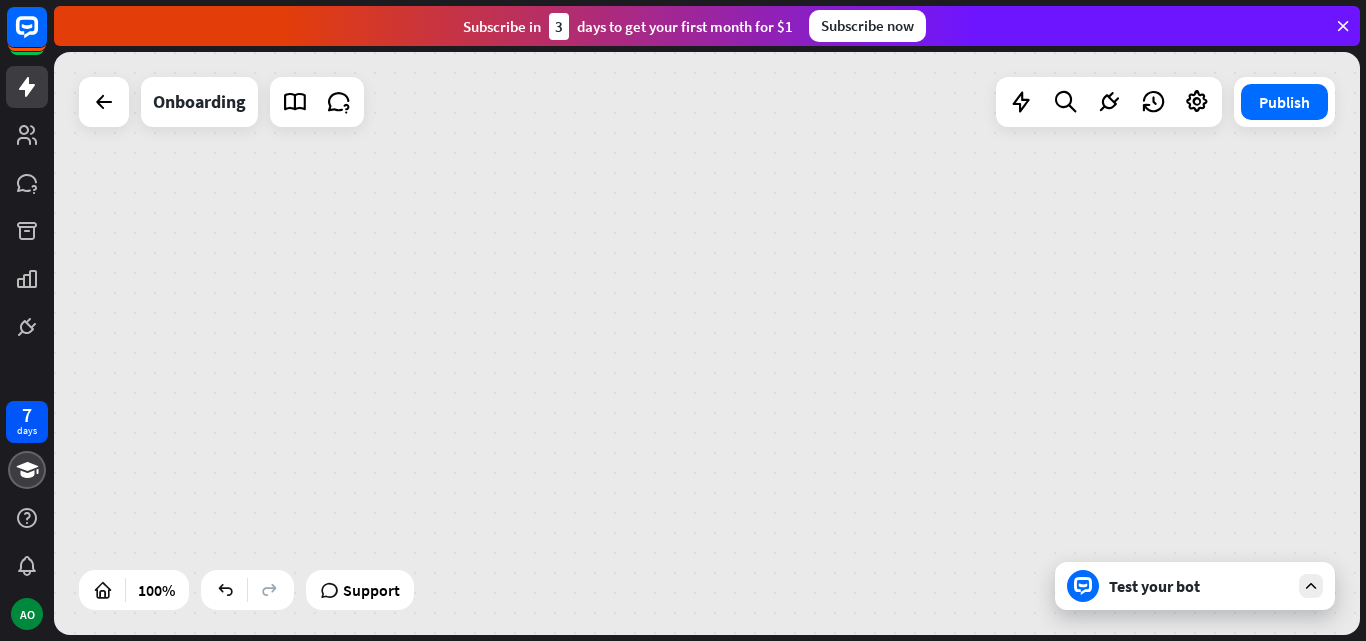 scroll, scrollTop: 0, scrollLeft: 0, axis: both 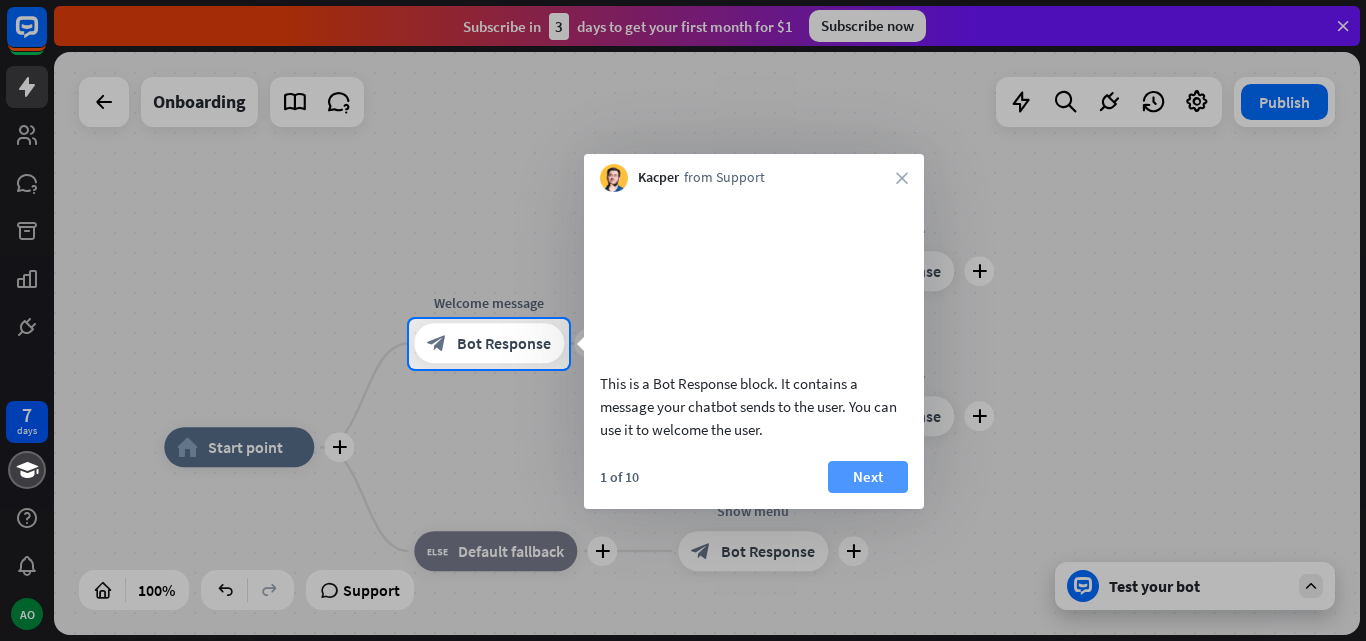 click on "Next" at bounding box center (868, 477) 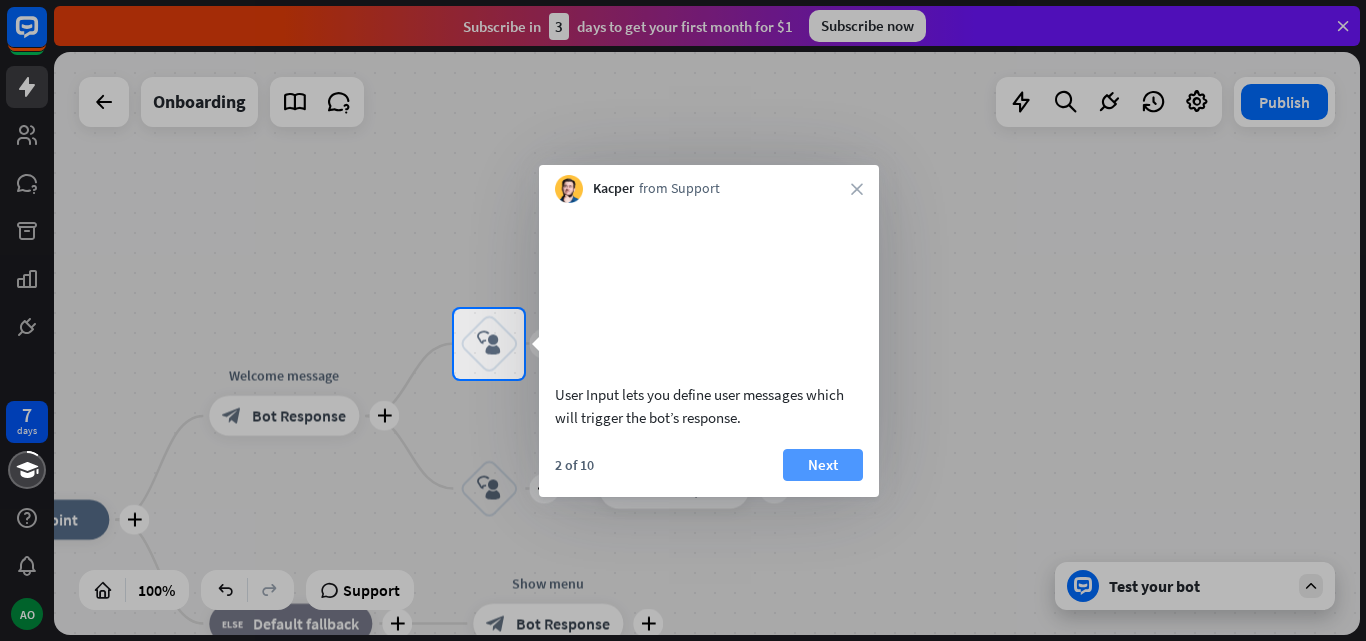 click on "Next" at bounding box center [823, 465] 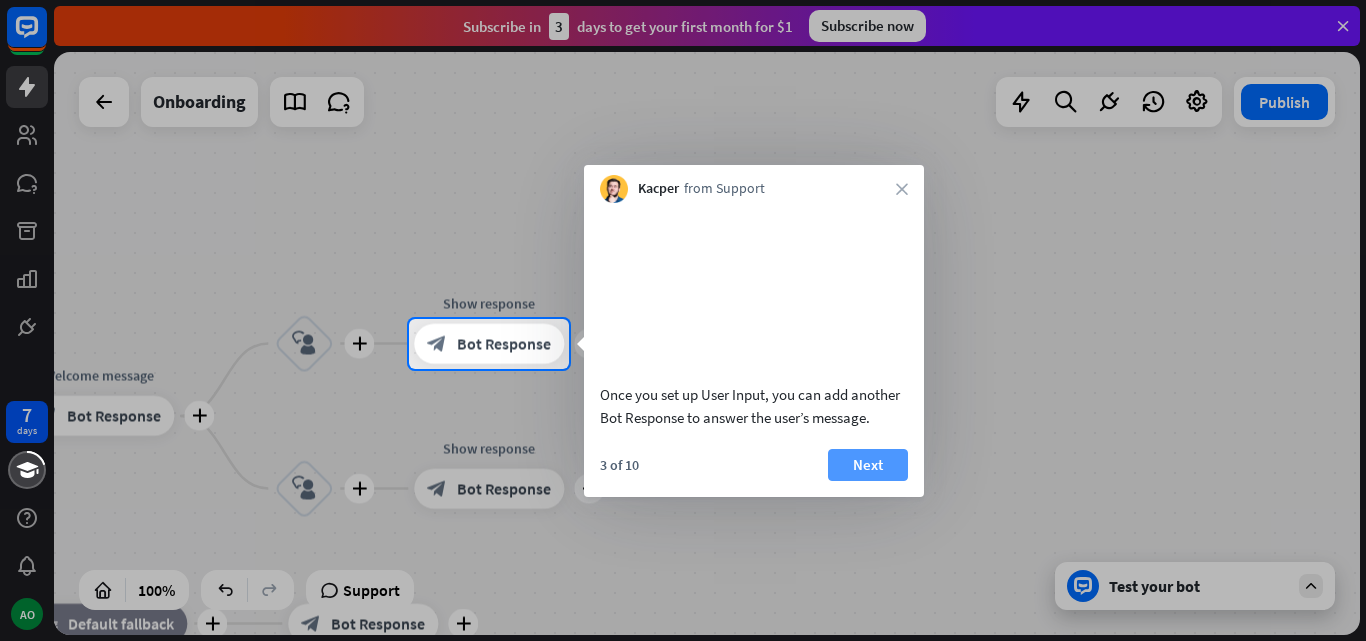 click on "Next" at bounding box center (868, 465) 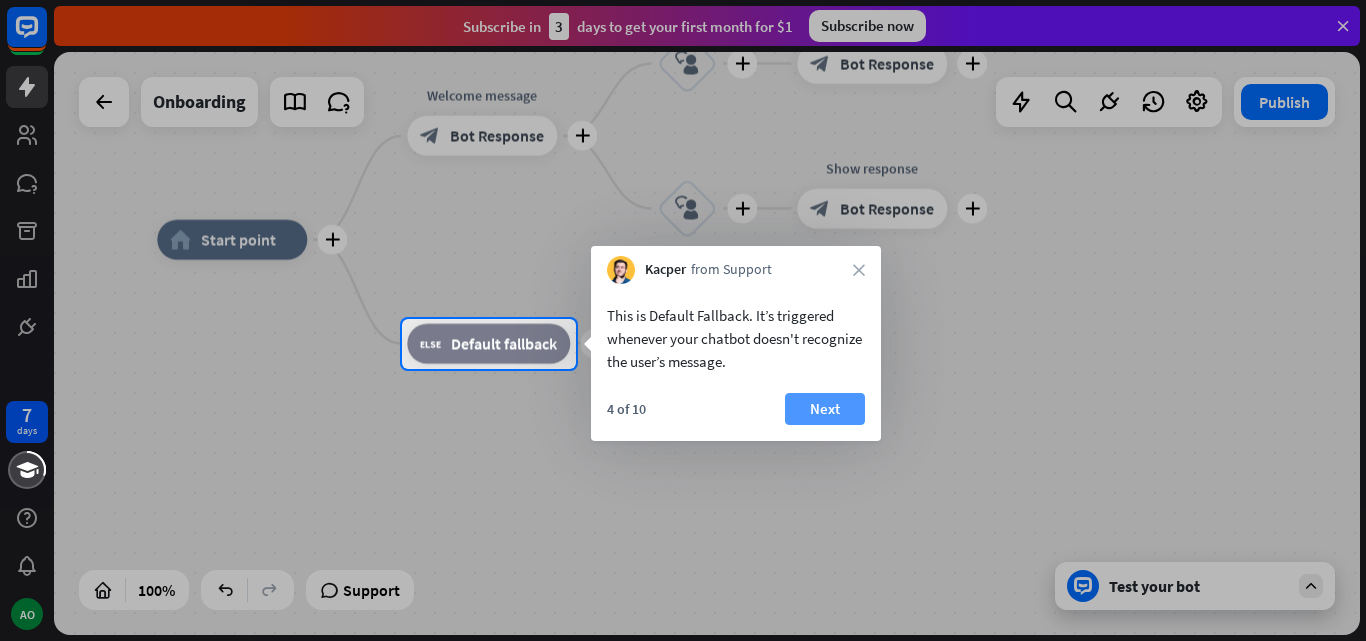 click on "Next" at bounding box center [825, 409] 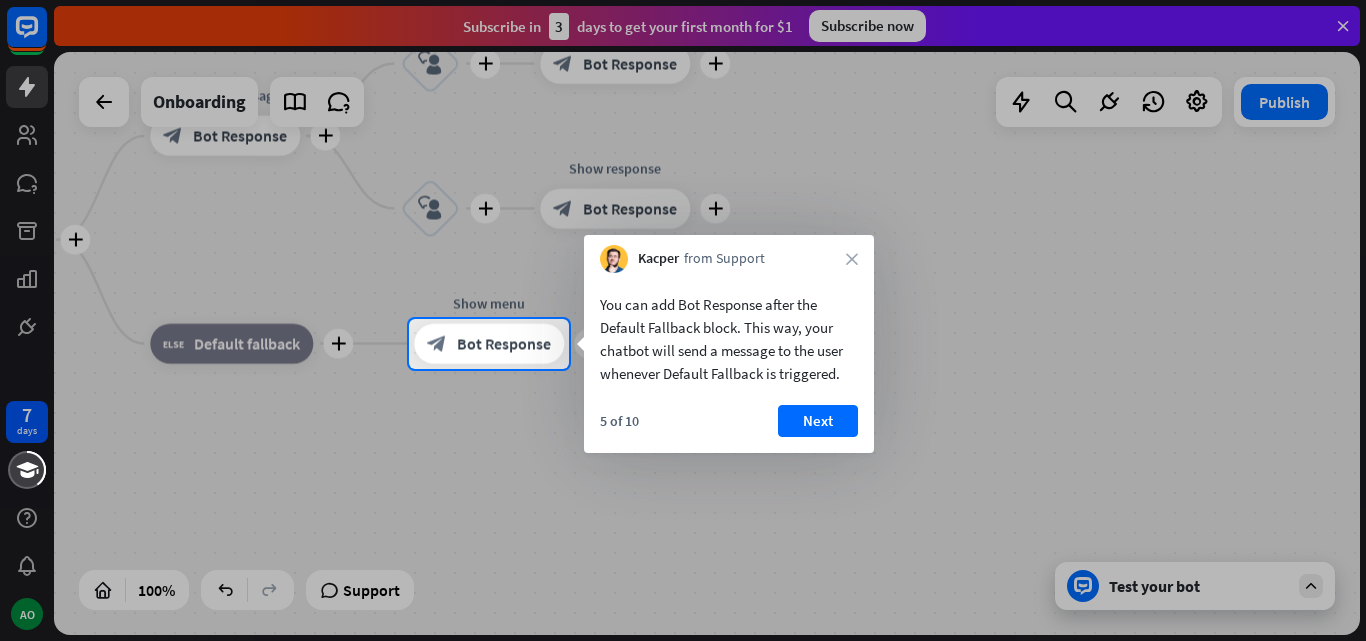 click on "Next" at bounding box center (818, 421) 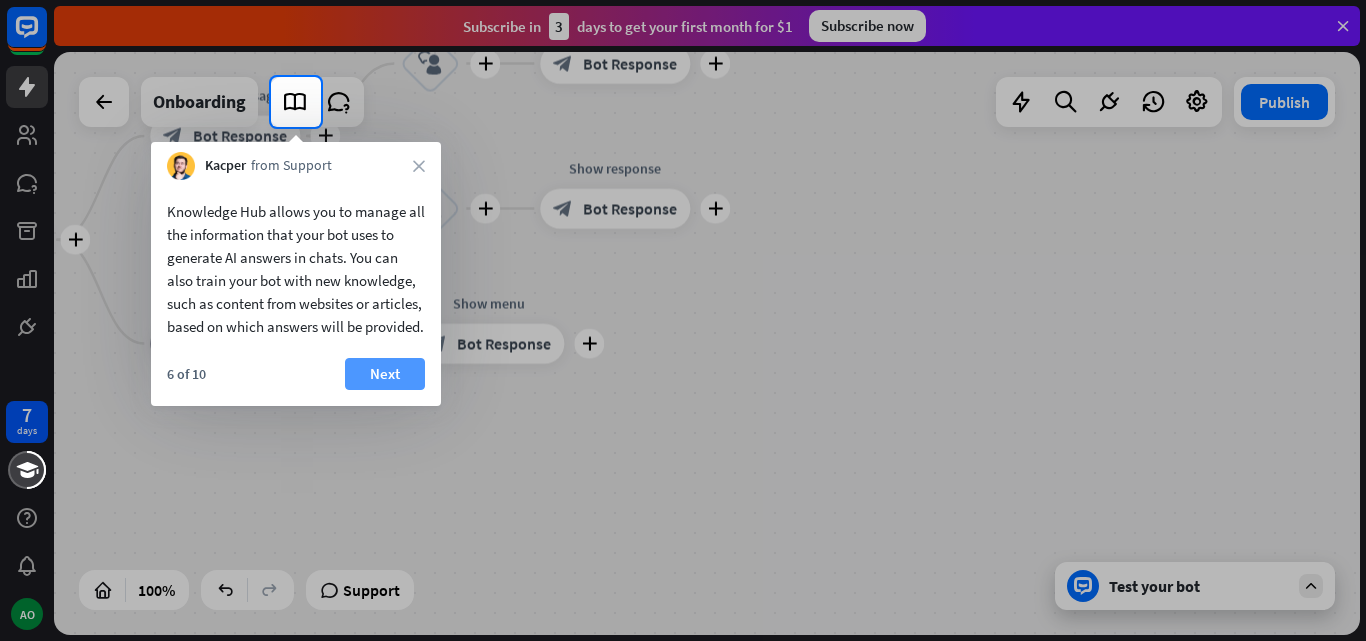 click on "Next" at bounding box center (385, 374) 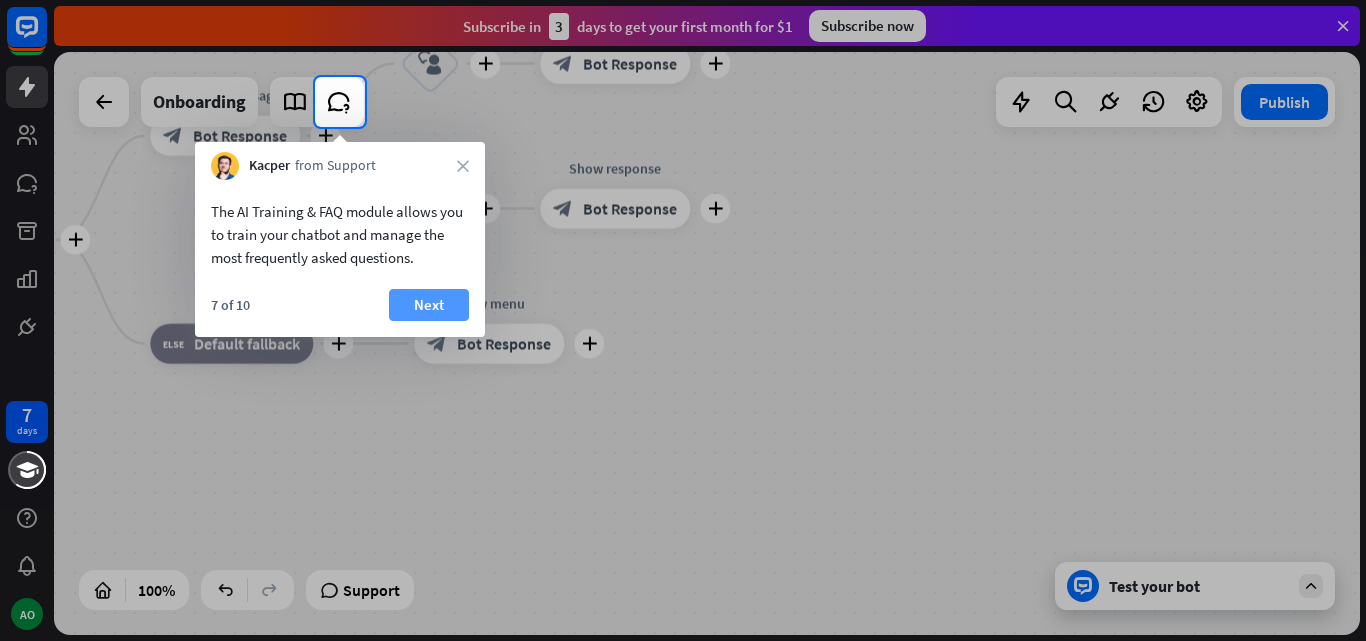 click on "Next" at bounding box center [429, 305] 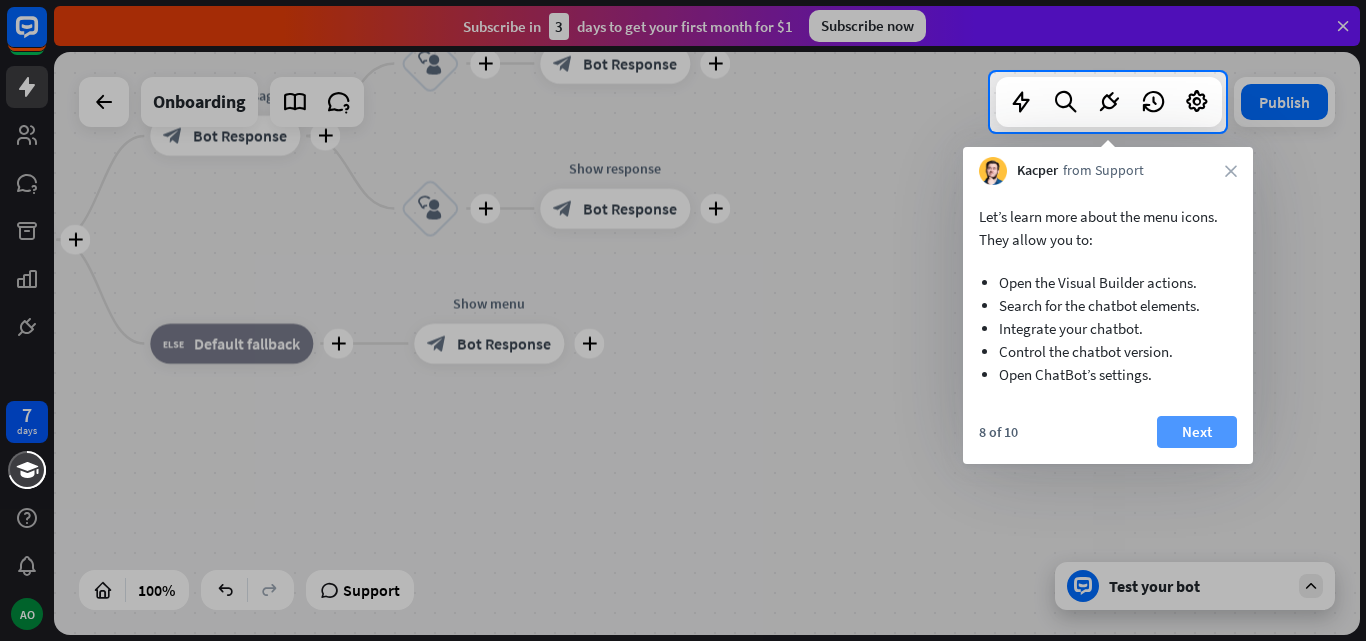 click on "Next" at bounding box center (1197, 432) 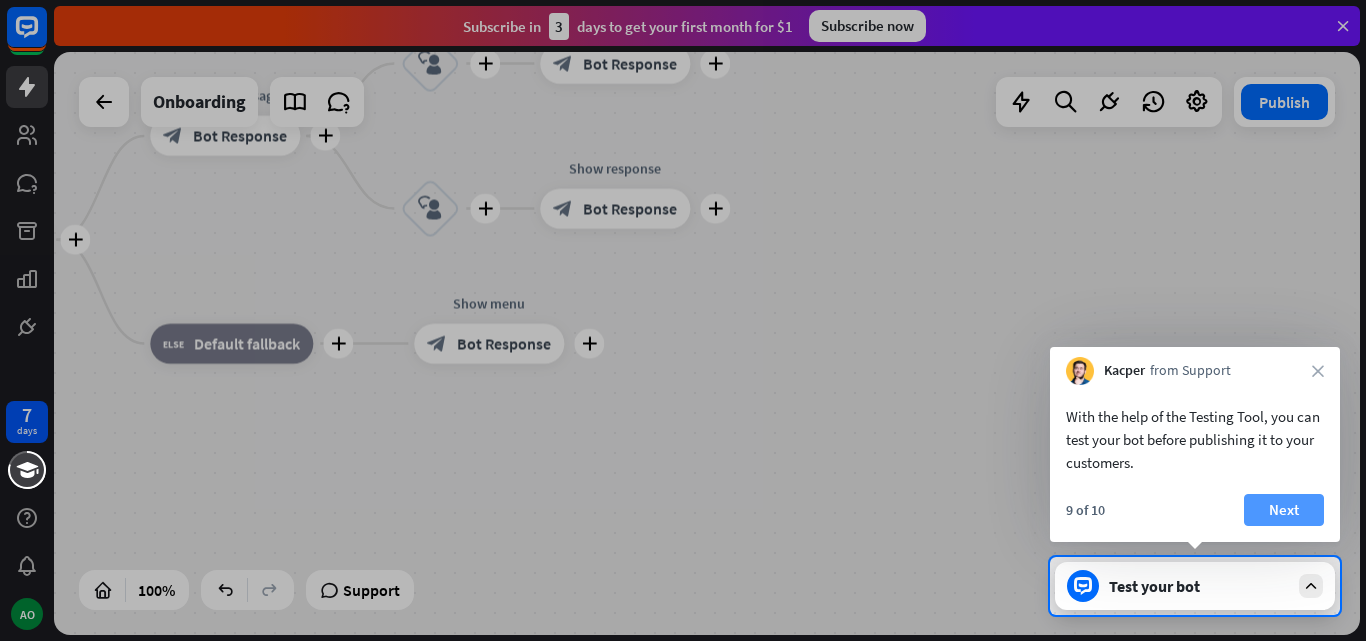 click on "Next" at bounding box center (1284, 510) 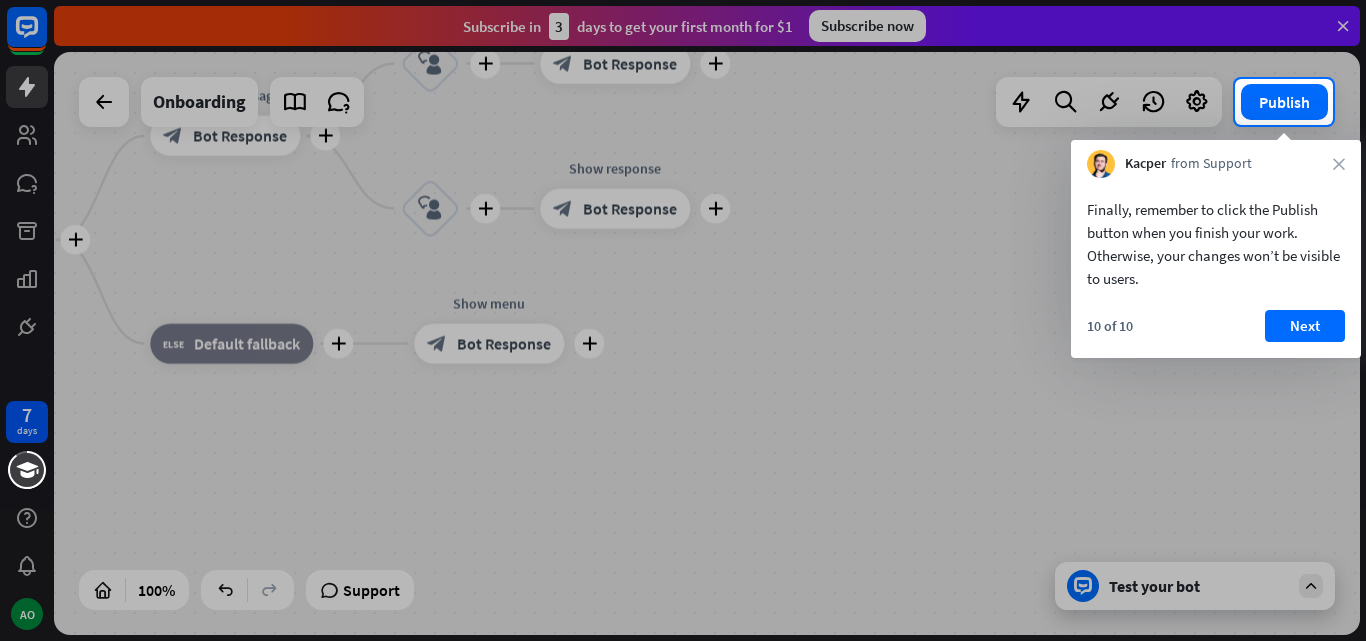drag, startPoint x: 1175, startPoint y: 168, endPoint x: 936, endPoint y: 218, distance: 244.17412 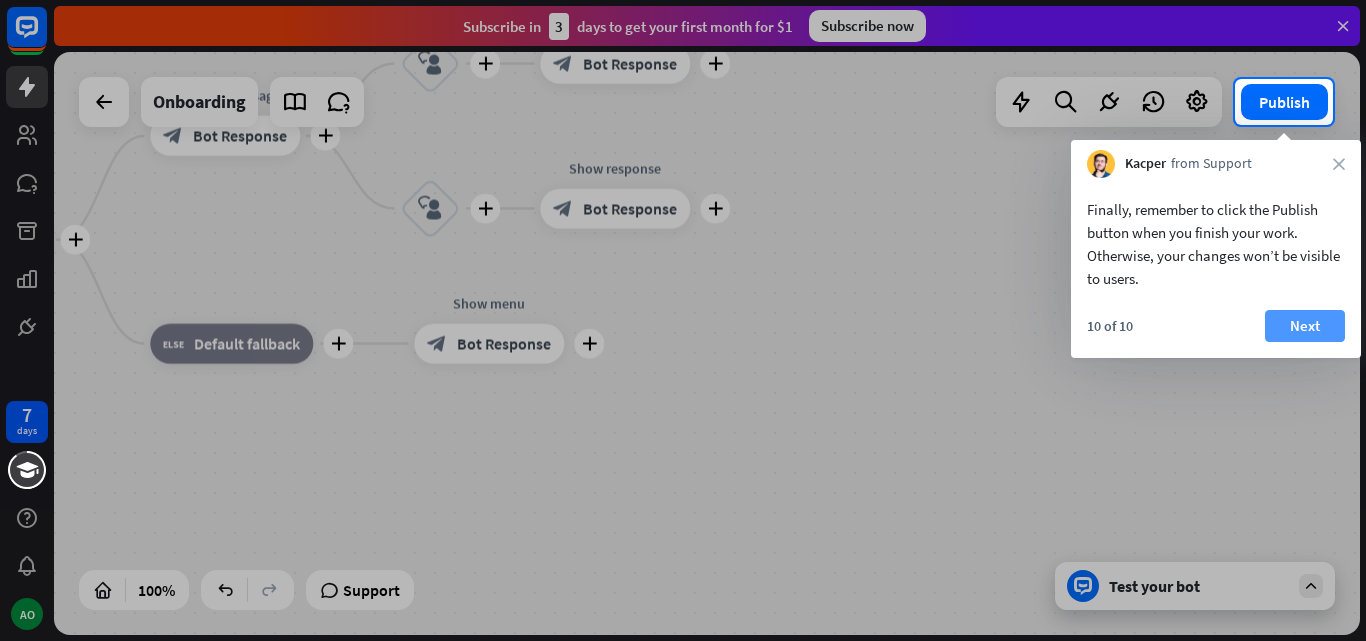 click on "Next" at bounding box center [1305, 326] 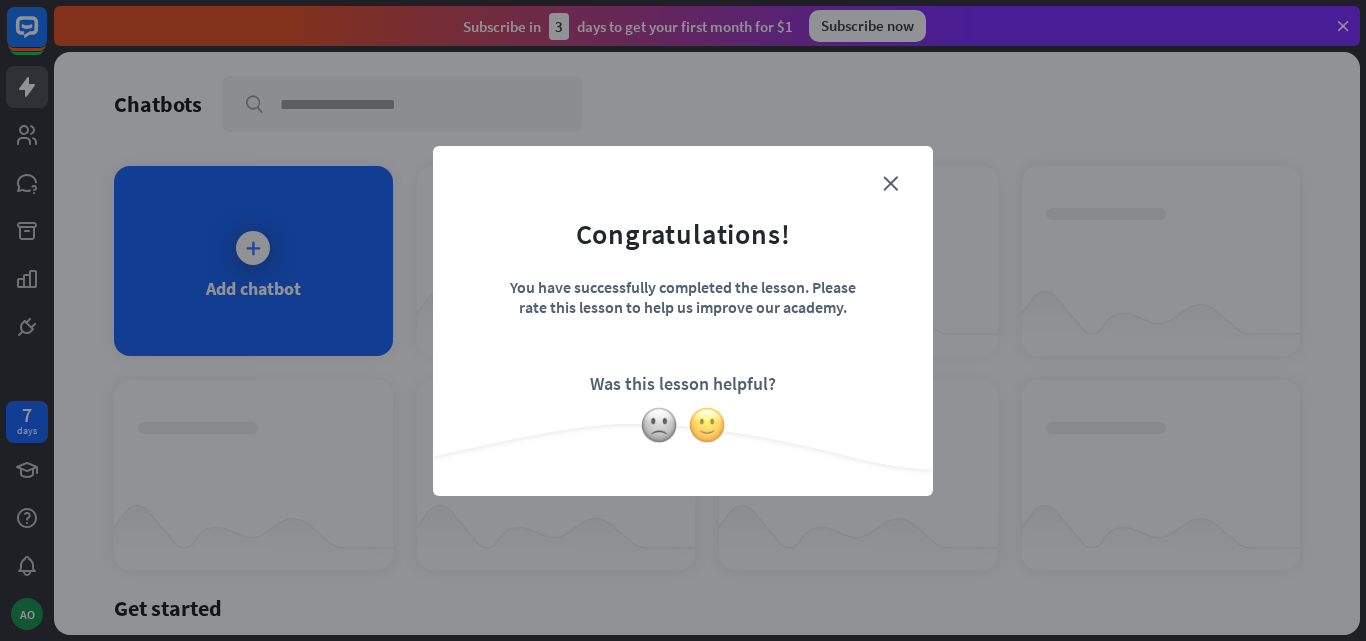 click at bounding box center [707, 425] 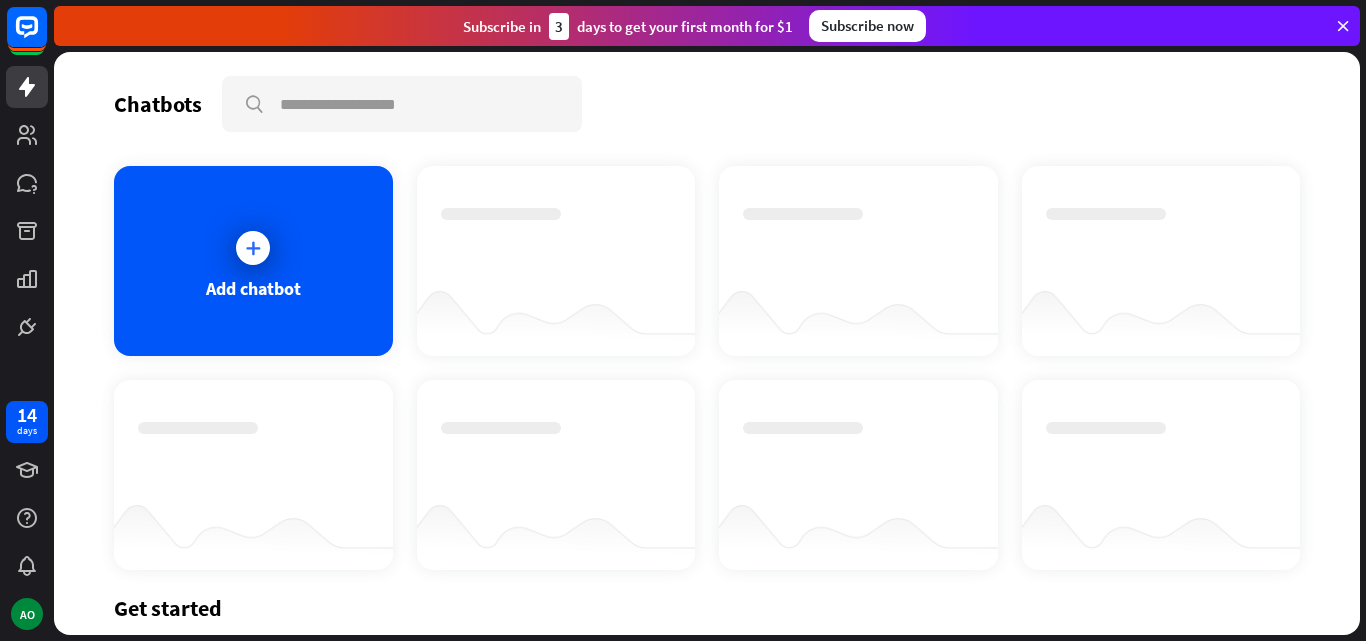 click on "Get started" at bounding box center (707, 608) 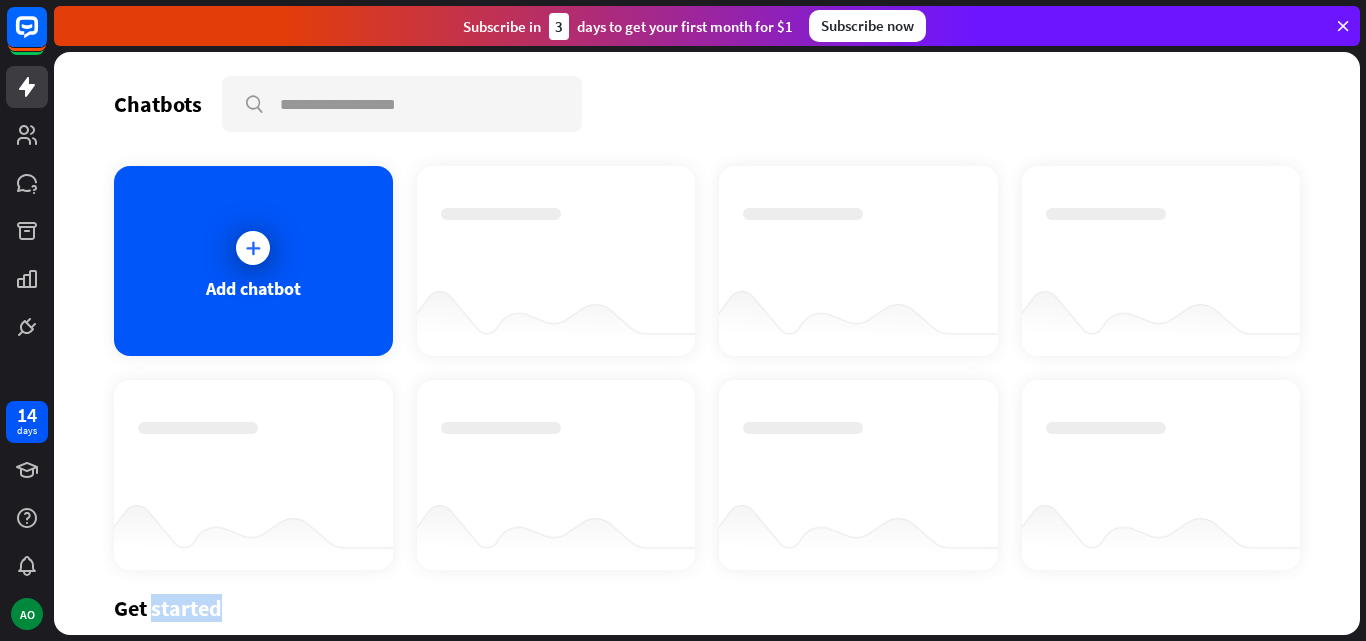 click on "Get started" at bounding box center [707, 608] 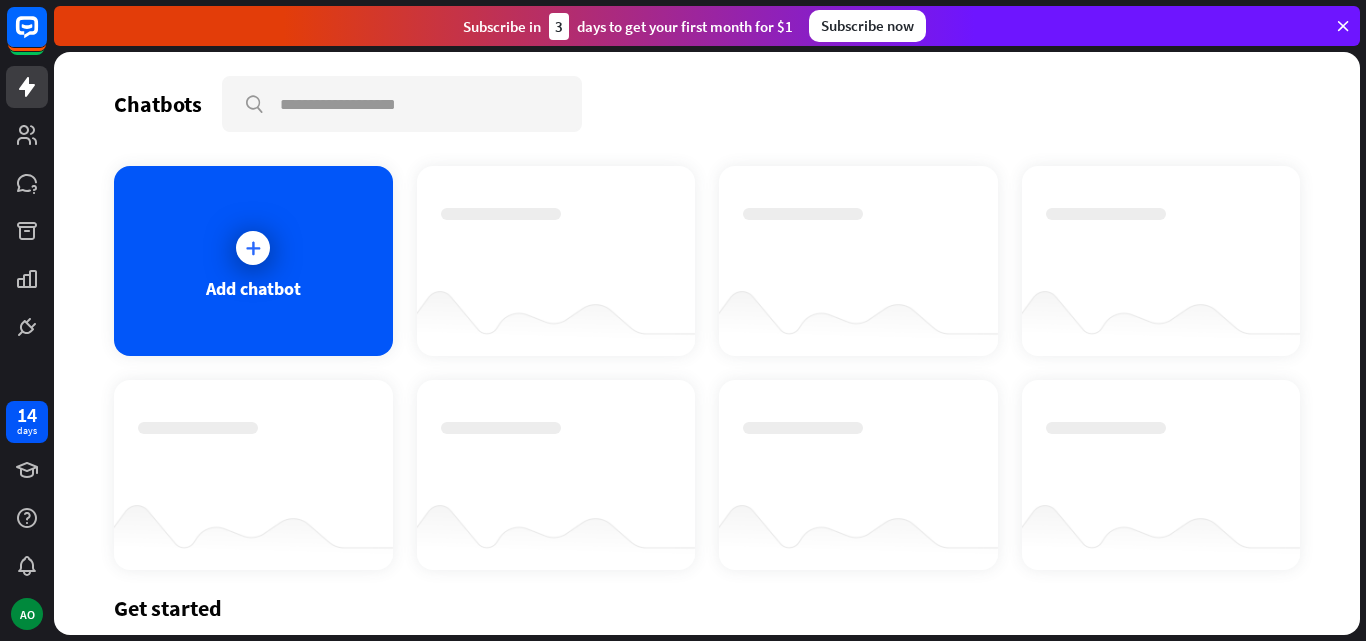 click at bounding box center (253, 530) 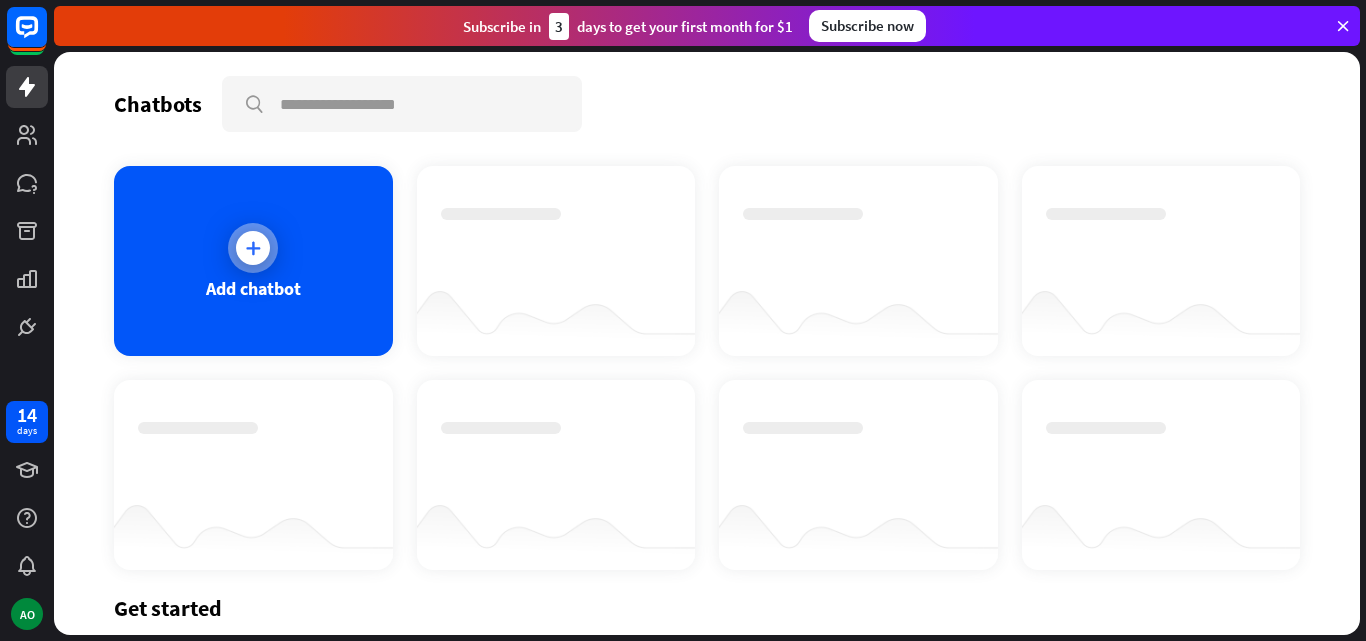 click at bounding box center (253, 248) 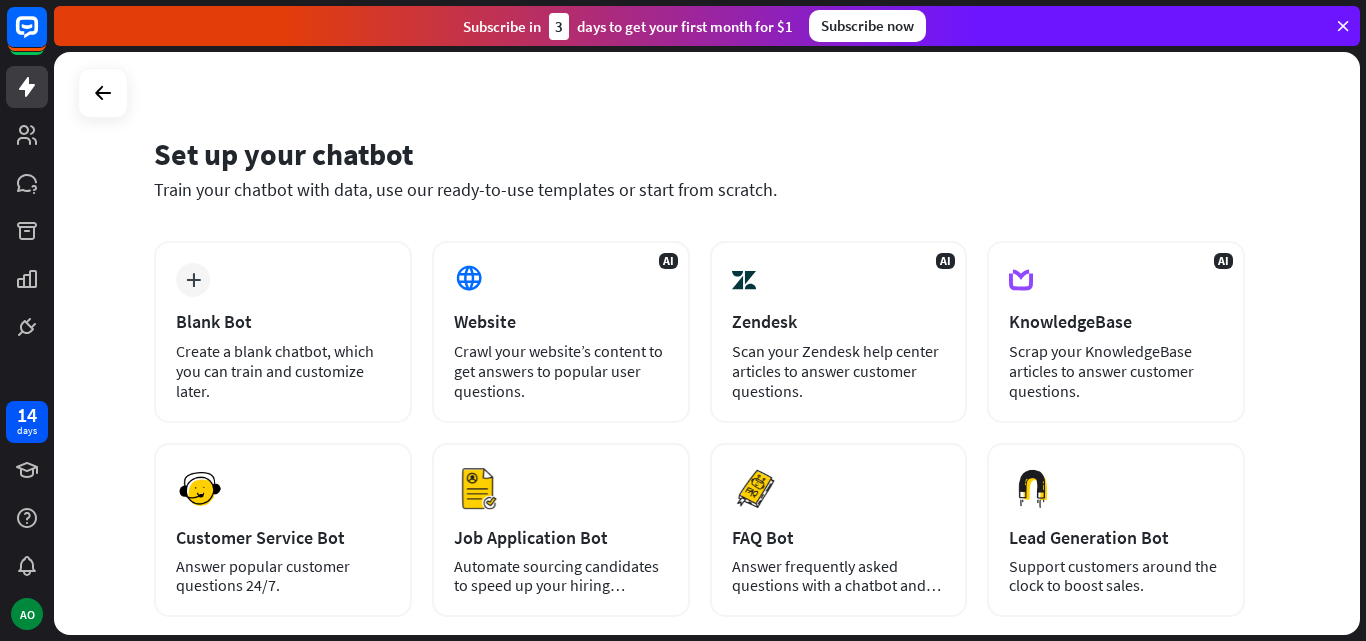 scroll, scrollTop: 40, scrollLeft: 0, axis: vertical 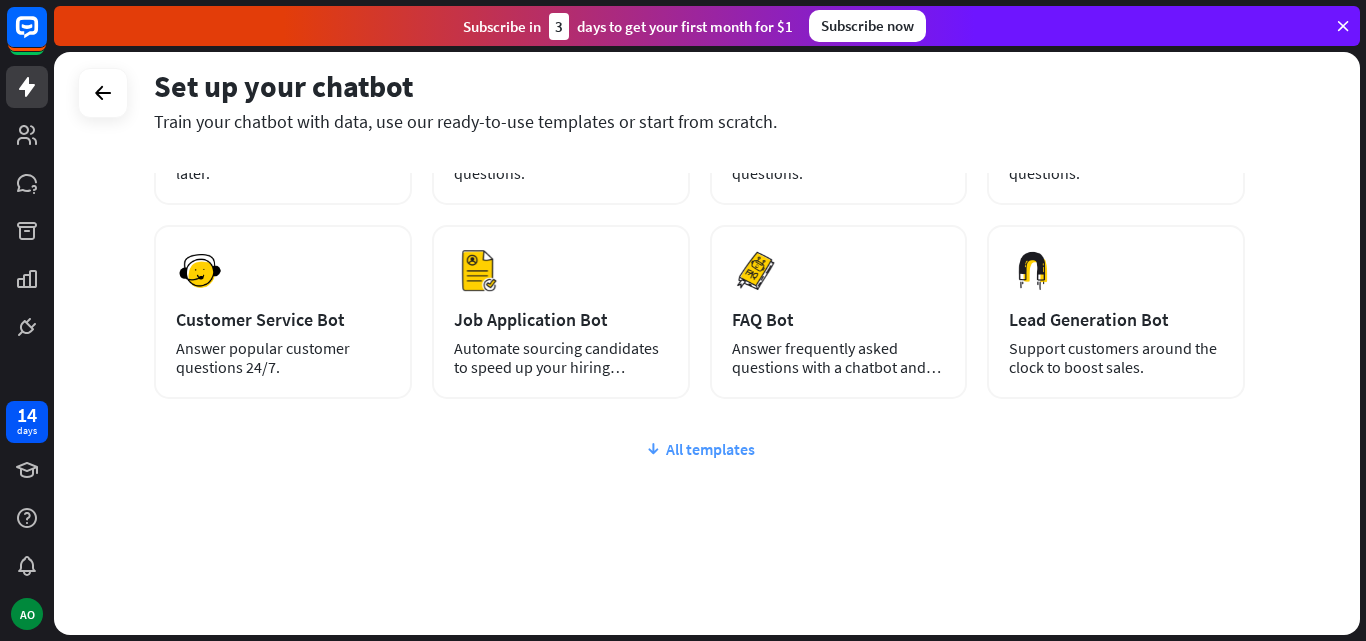 click on "All templates" at bounding box center (699, 449) 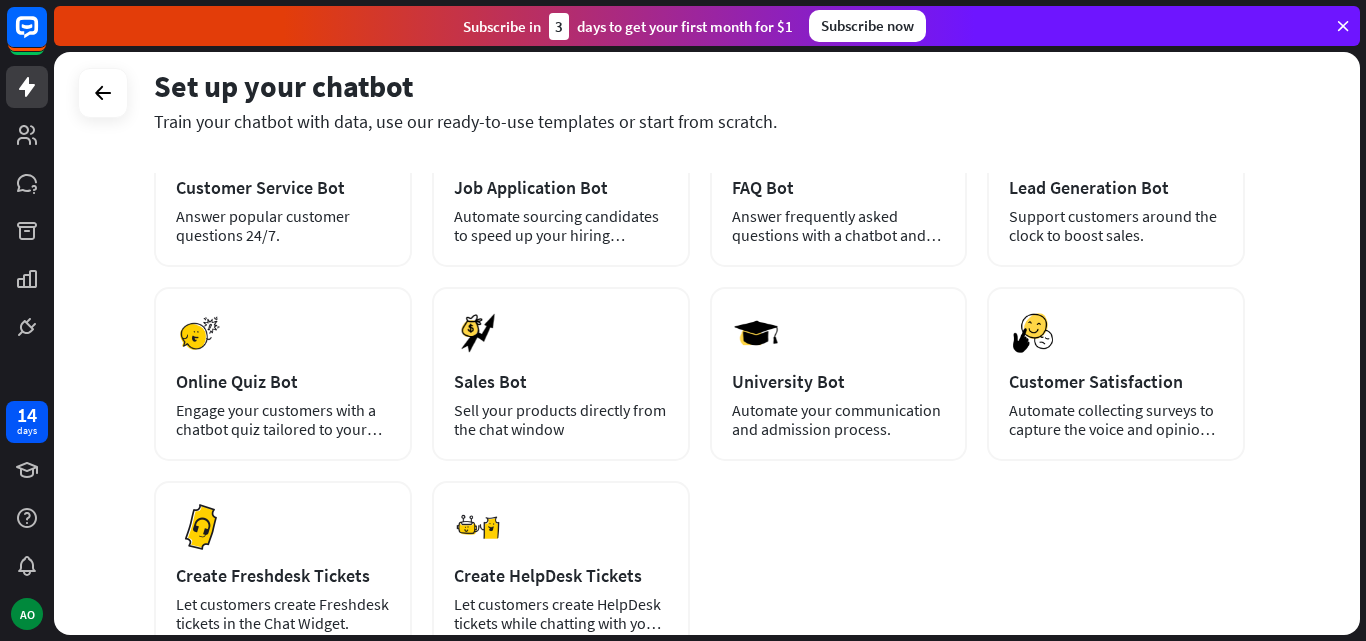 scroll, scrollTop: 332, scrollLeft: 0, axis: vertical 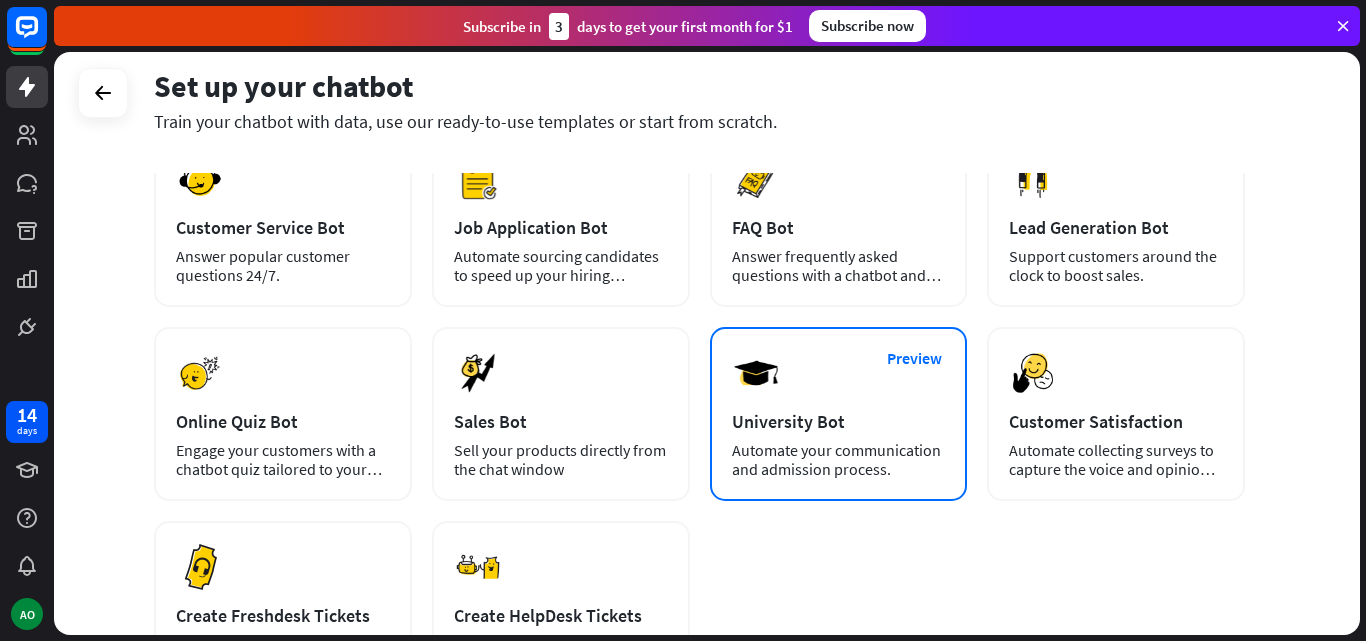 click on "University Bot" at bounding box center [839, 421] 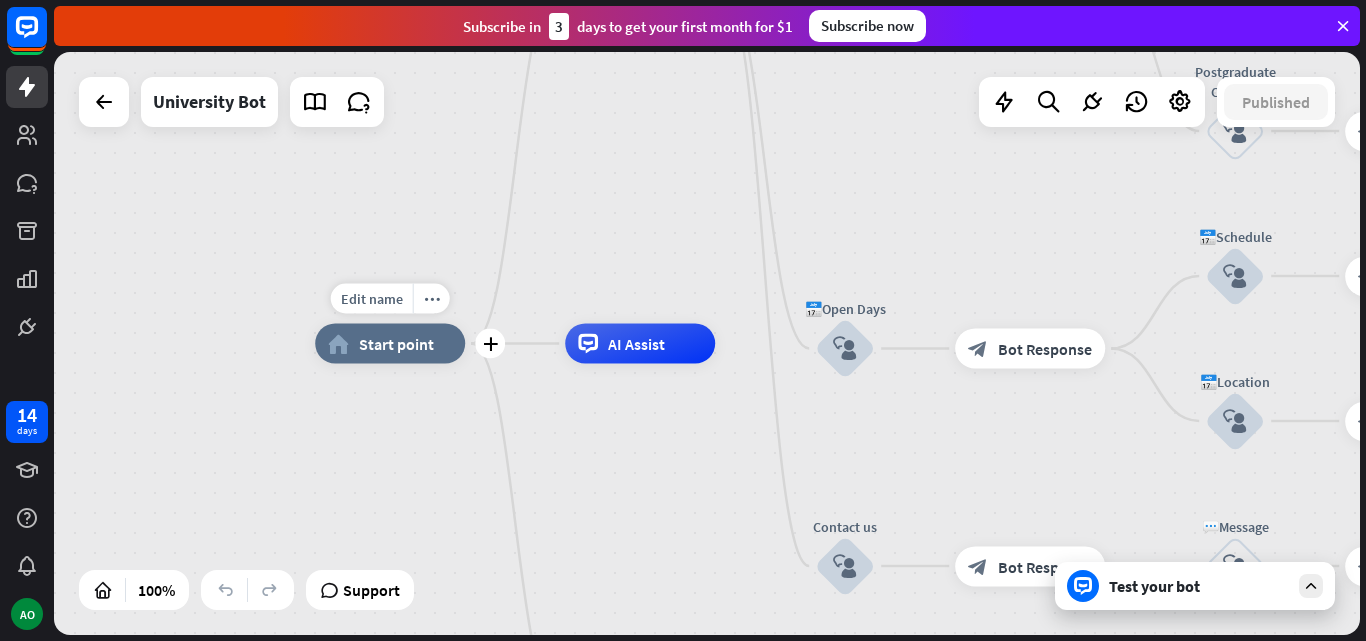 click on "Start point" at bounding box center (396, 344) 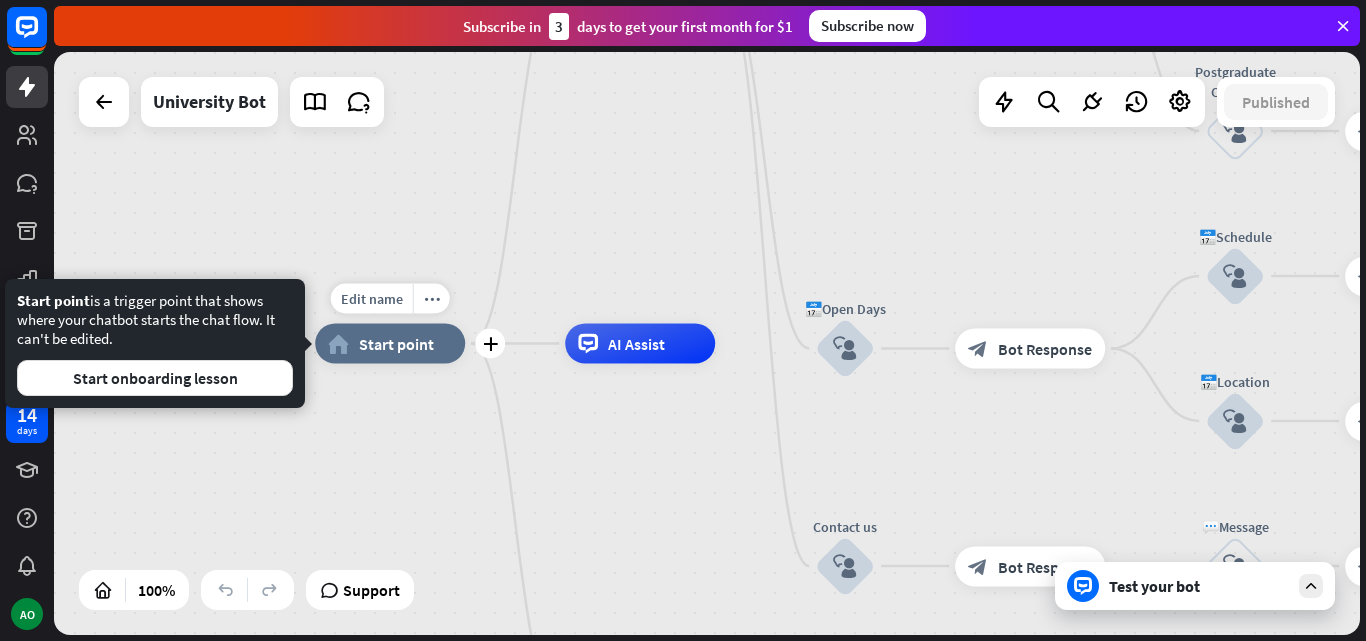click on "Edit name   more_horiz         plus     home_2   Start point" at bounding box center [390, 344] 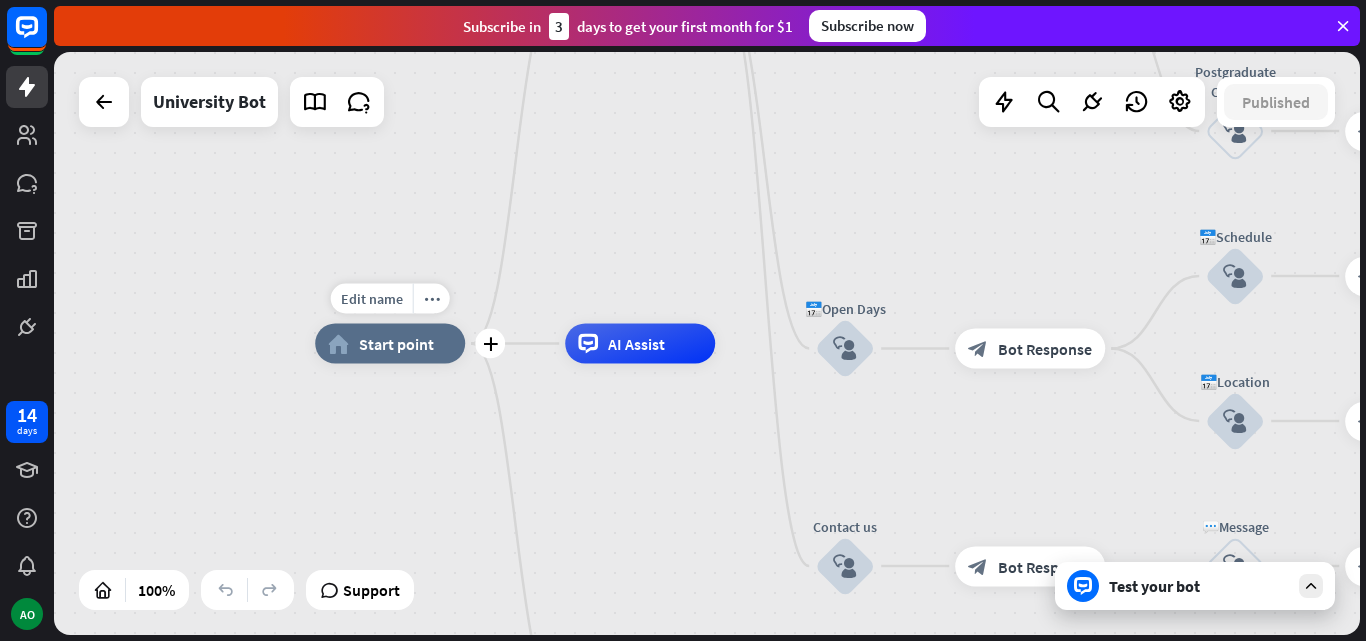 click on "Edit name   more_horiz         plus     home_2   Start point" at bounding box center (390, 344) 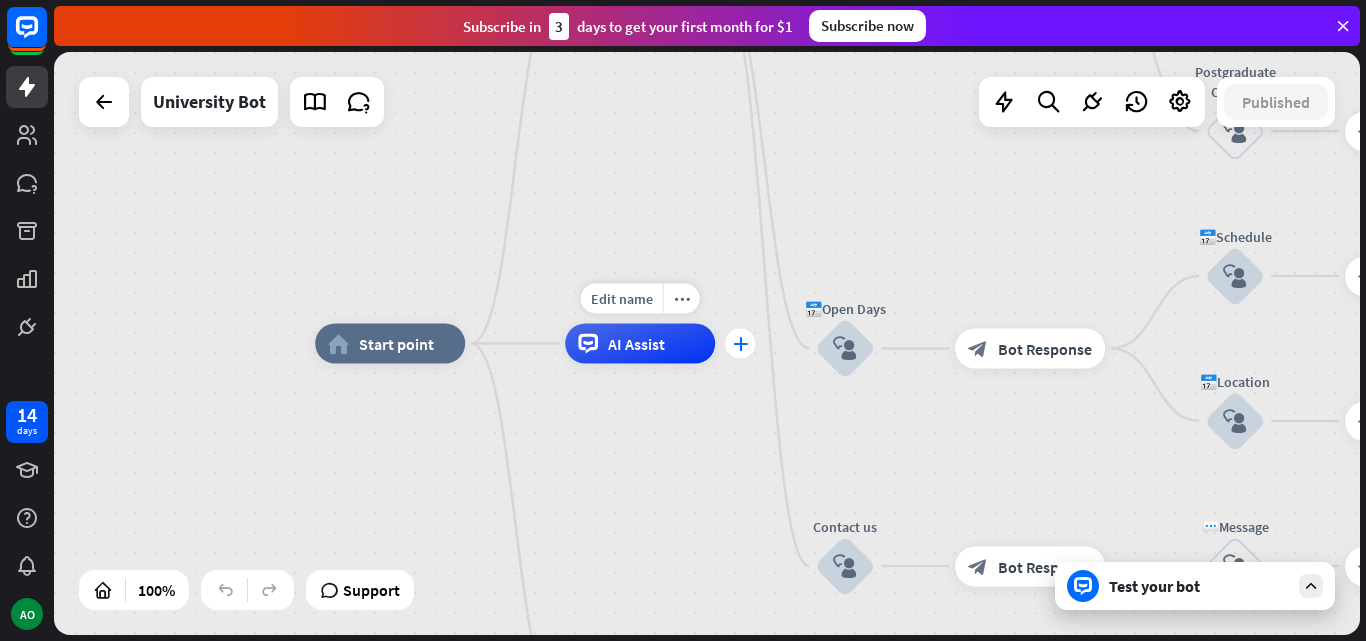 click on "plus" at bounding box center (740, 344) 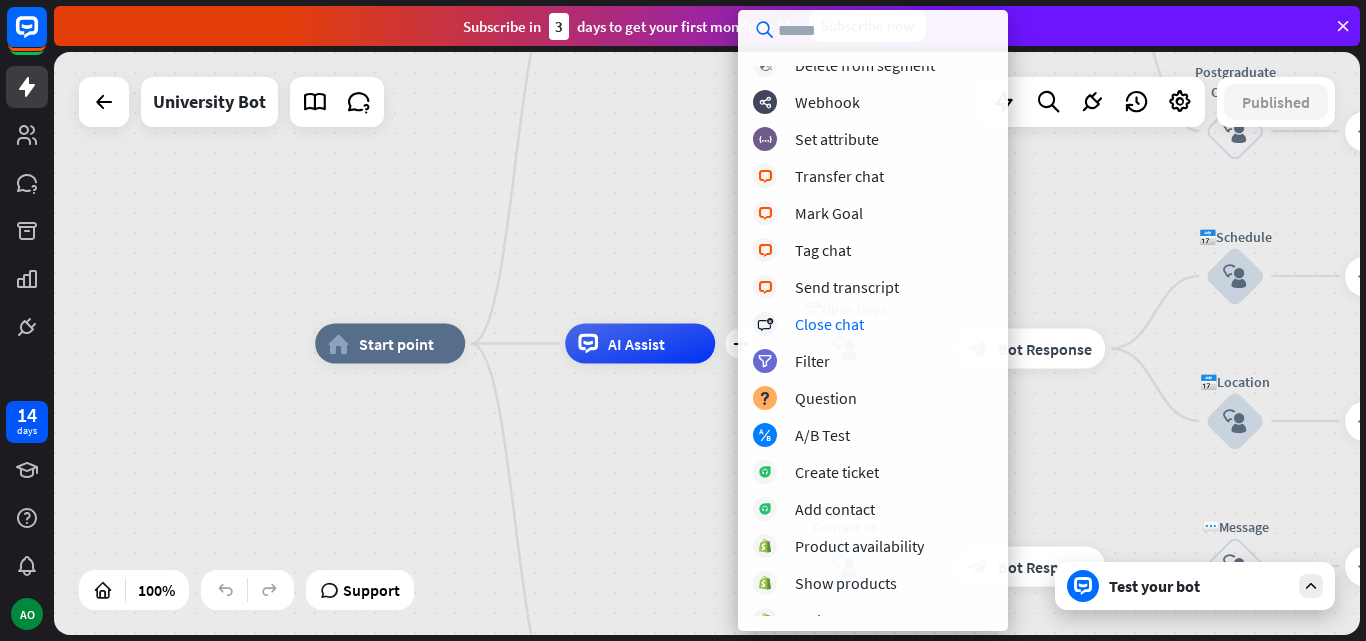 scroll, scrollTop: 280, scrollLeft: 0, axis: vertical 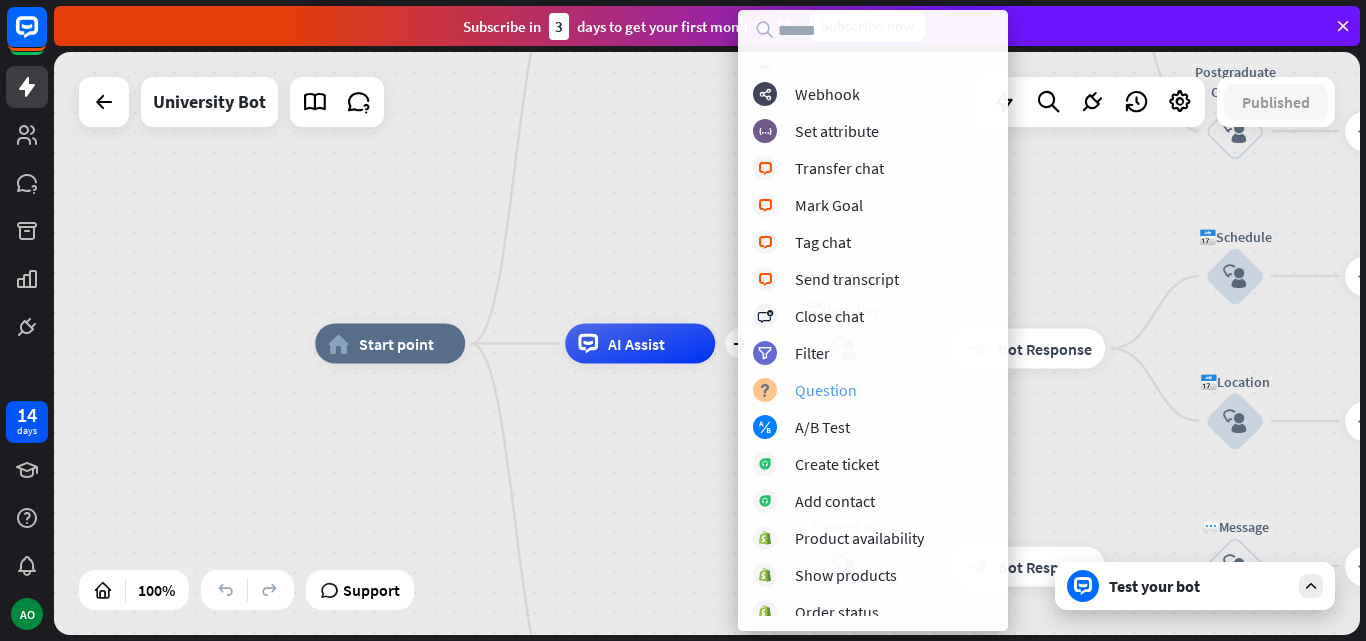 click on "Question" at bounding box center (826, 390) 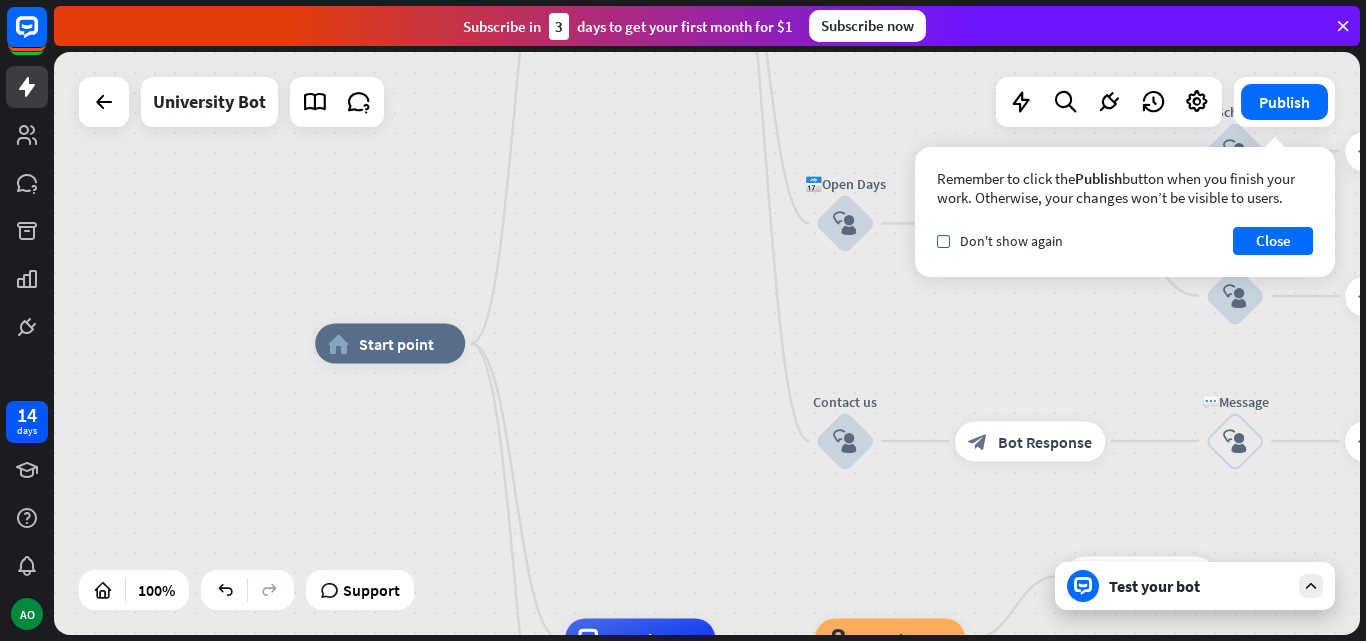 click on "Test your bot" at bounding box center (1195, 586) 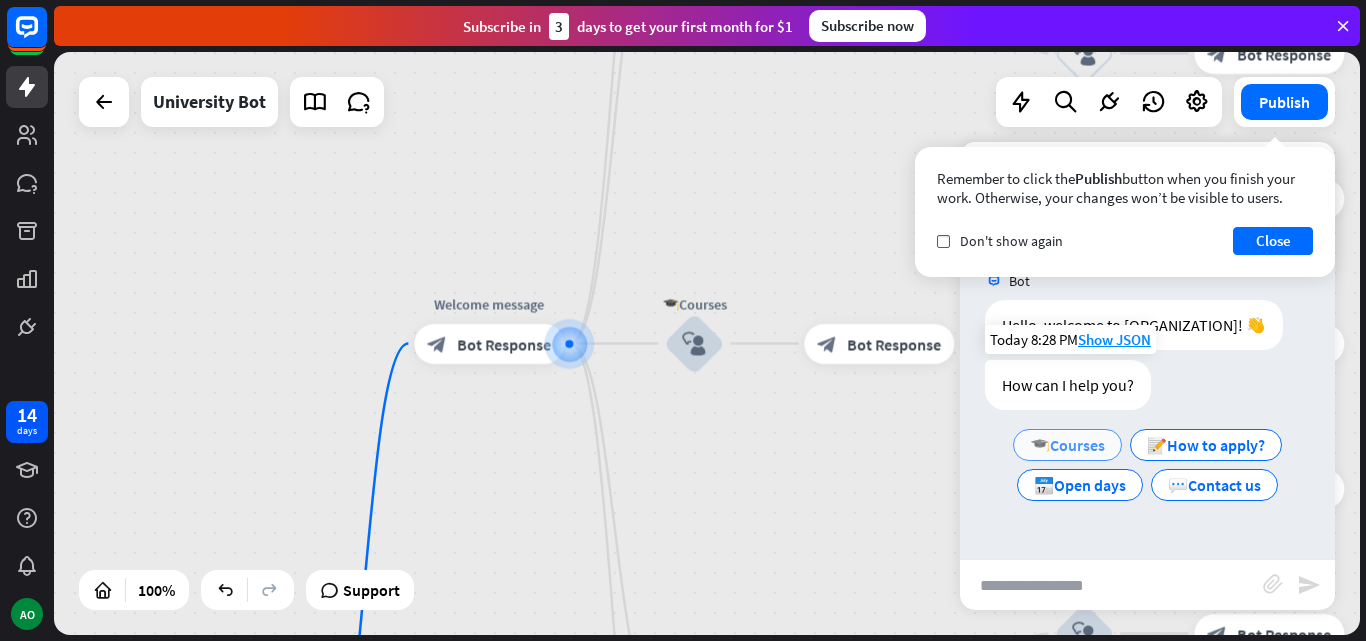 click on "🎓Courses" at bounding box center (1067, 445) 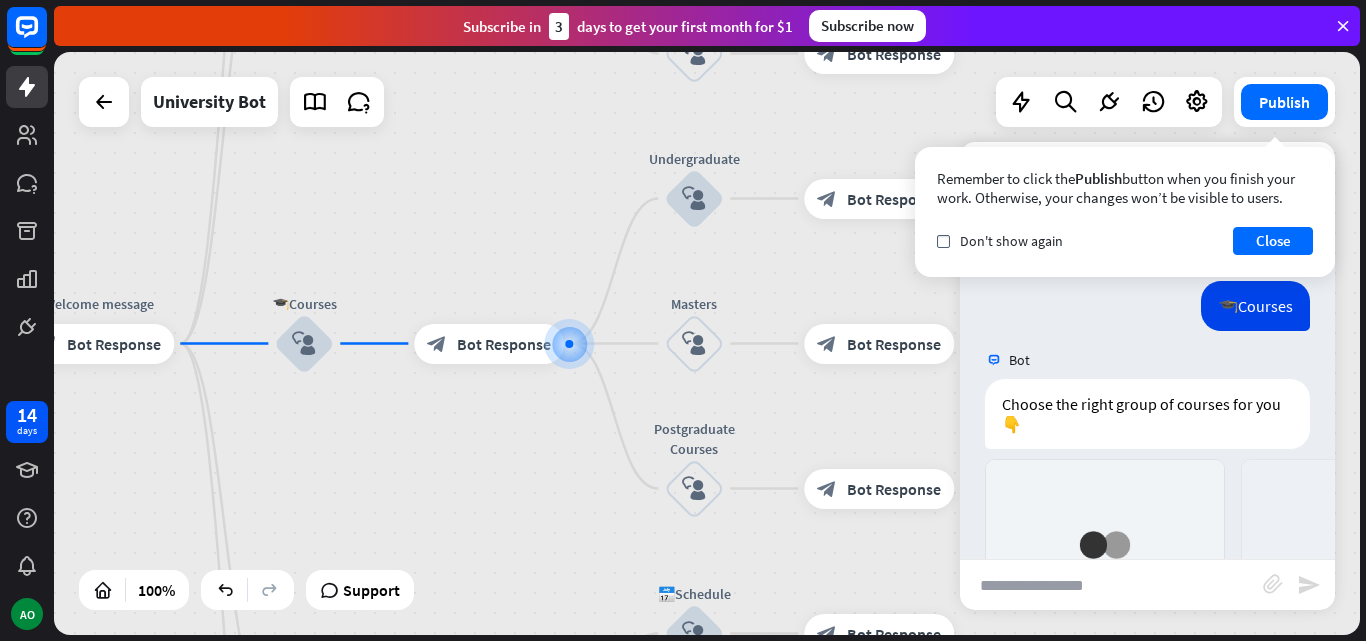 scroll, scrollTop: 568, scrollLeft: 0, axis: vertical 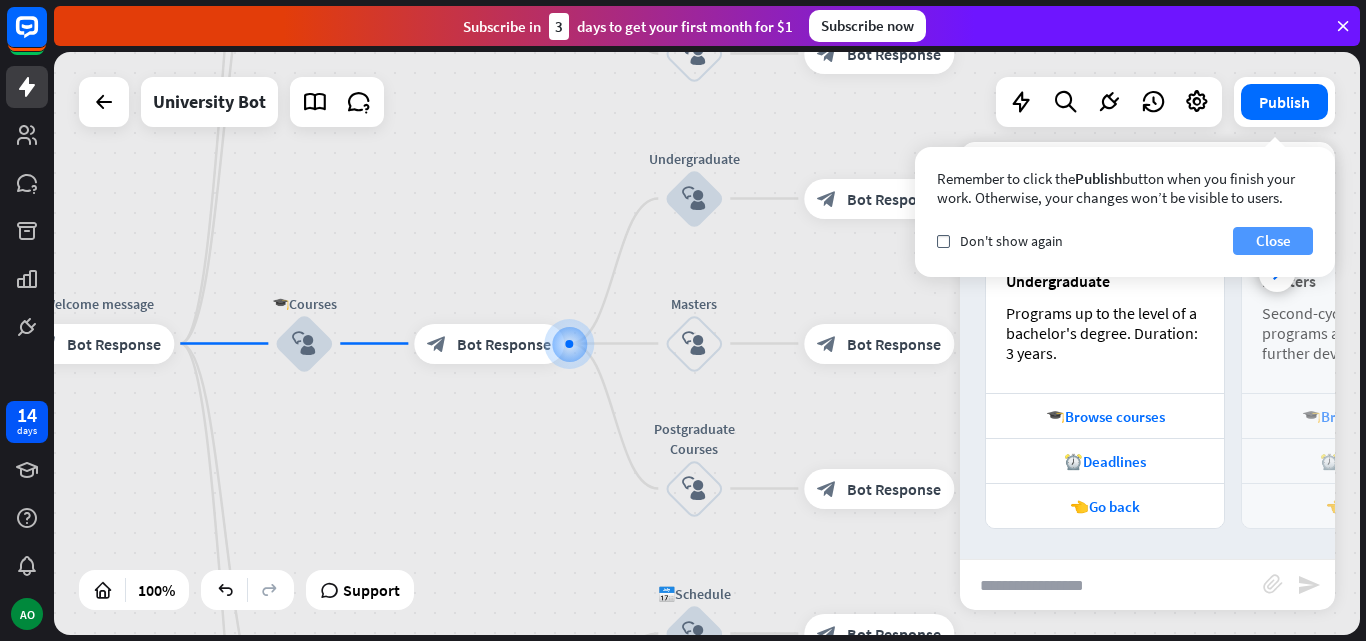 click on "Close" at bounding box center (1273, 241) 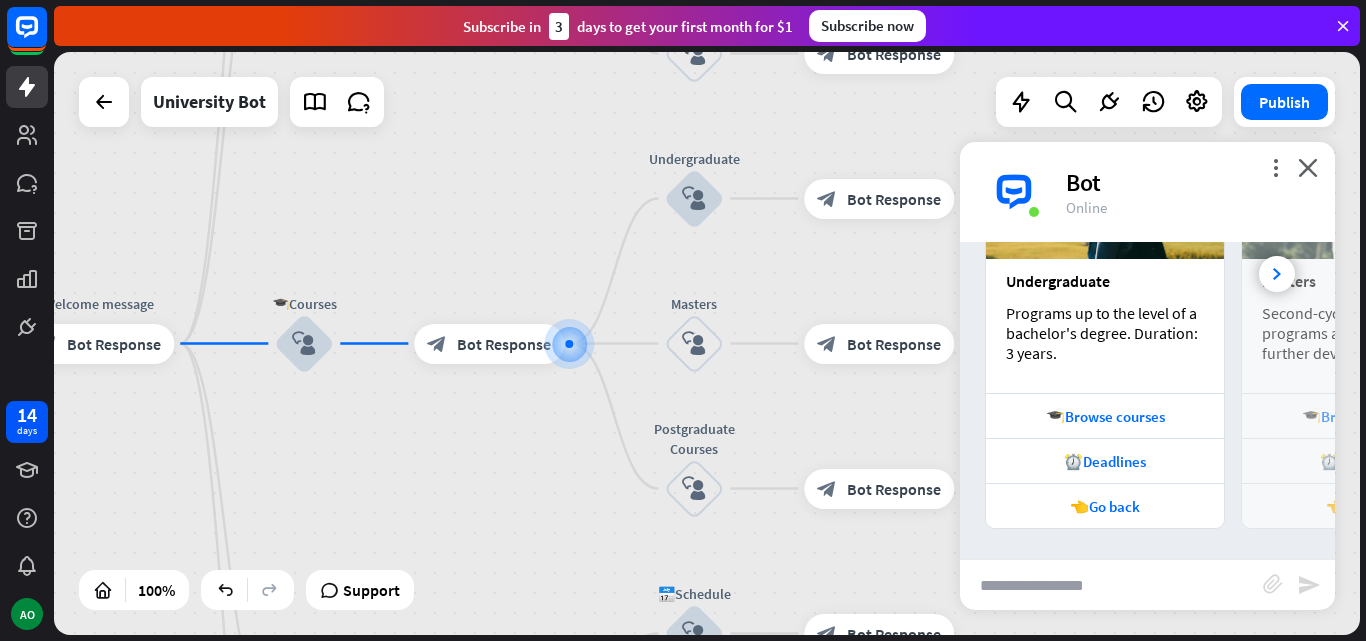 click at bounding box center (1111, 585) 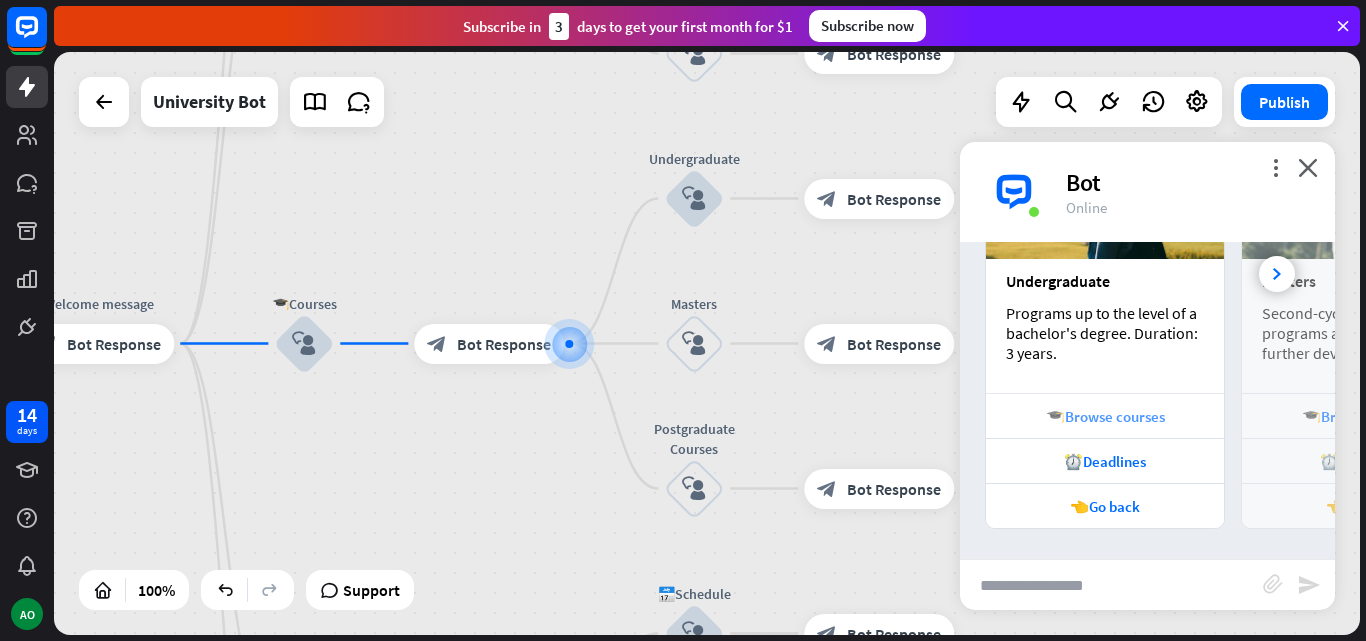 click on "🎓Browse courses" at bounding box center (1105, 416) 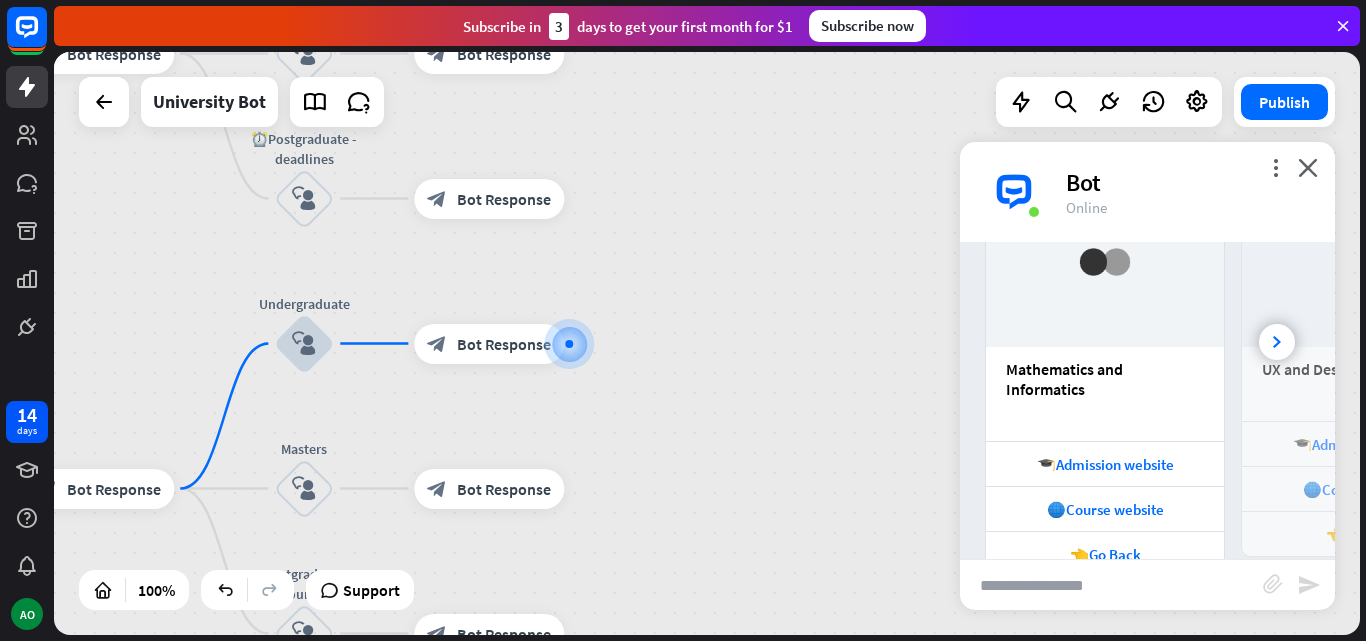 scroll, scrollTop: 1255, scrollLeft: 0, axis: vertical 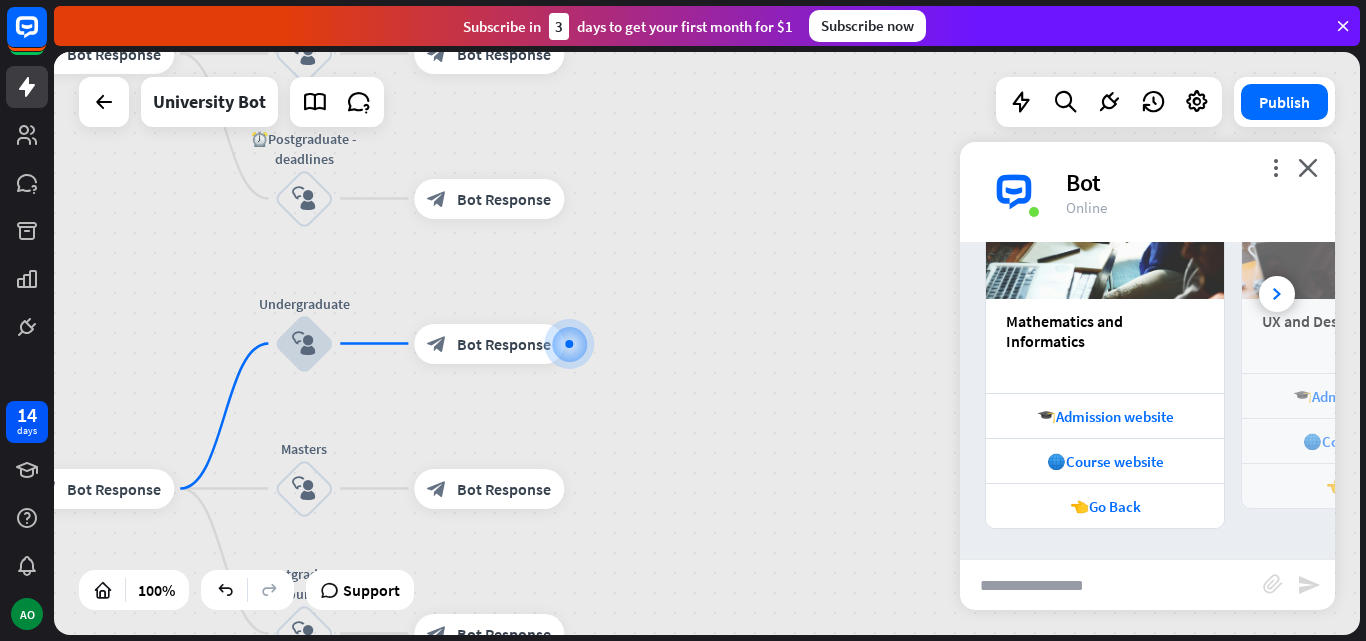click on "Mathematics and Informatics" at bounding box center [1105, 331] 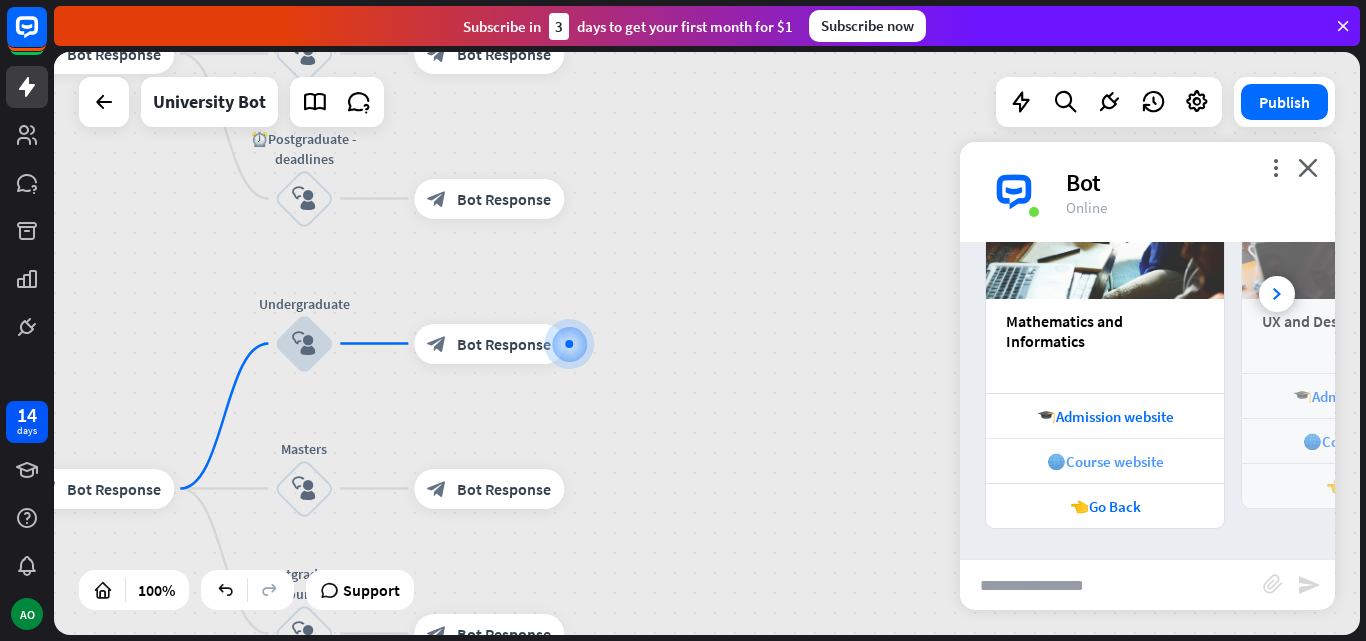 click on "🌐Course website" at bounding box center [1105, 461] 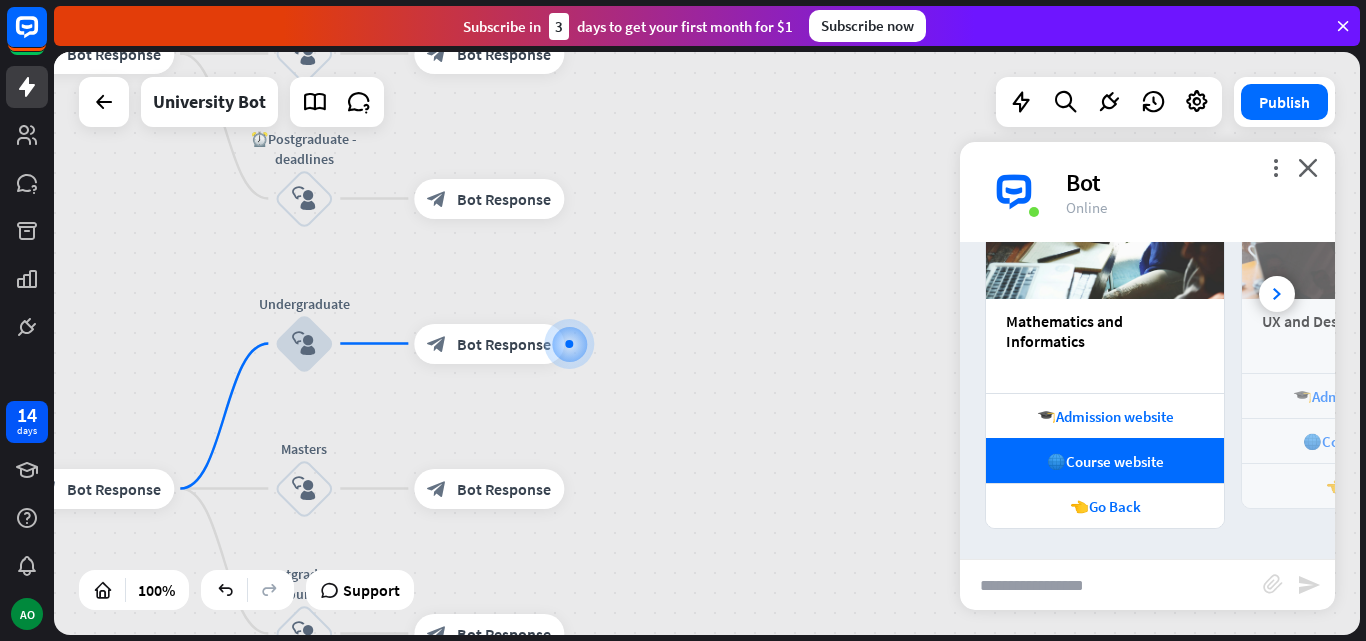 click on "home_2   Start point                 Welcome message   block_bot_response   Bot Response                 ✨Main menu   block_user_input                   block_bot_response   Bot Response                 📝How to apply?   block_user_input                   block_bot_response   Bot Response                 ⏰Bachelor - deadlines   block_user_input                   block_bot_response   Bot Response                 ⏰Master - deadlines   block_user_input                   block_bot_response   Bot Response                 ⏰Postgraduate - deadlines   block_user_input                   block_bot_response   Bot Response                 🎓Courses   block_user_input                   block_bot_response   Bot Response                 Undergraduate   block_user_input                   block_bot_response   Bot Response                     Masters   block_user_input                   block_bot_response   Bot Response                 Postgraduate Courses   block_user_input" at bounding box center (707, 343) 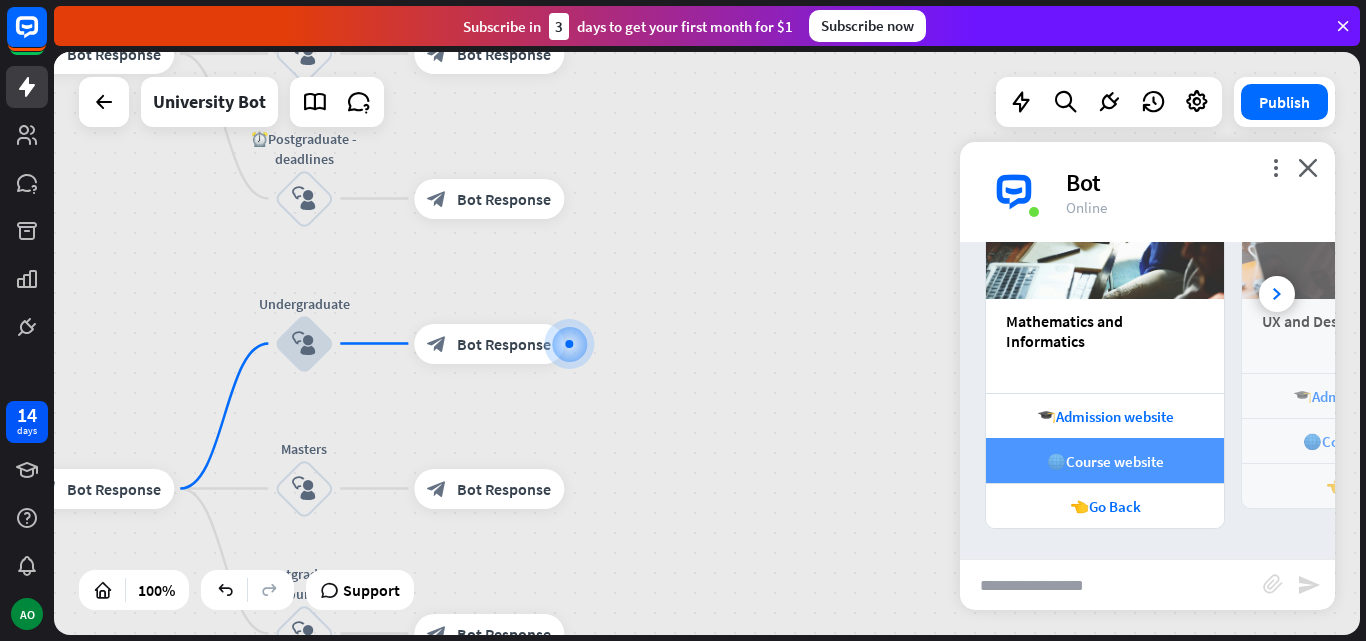 click on "🌐Course website" at bounding box center [1105, 461] 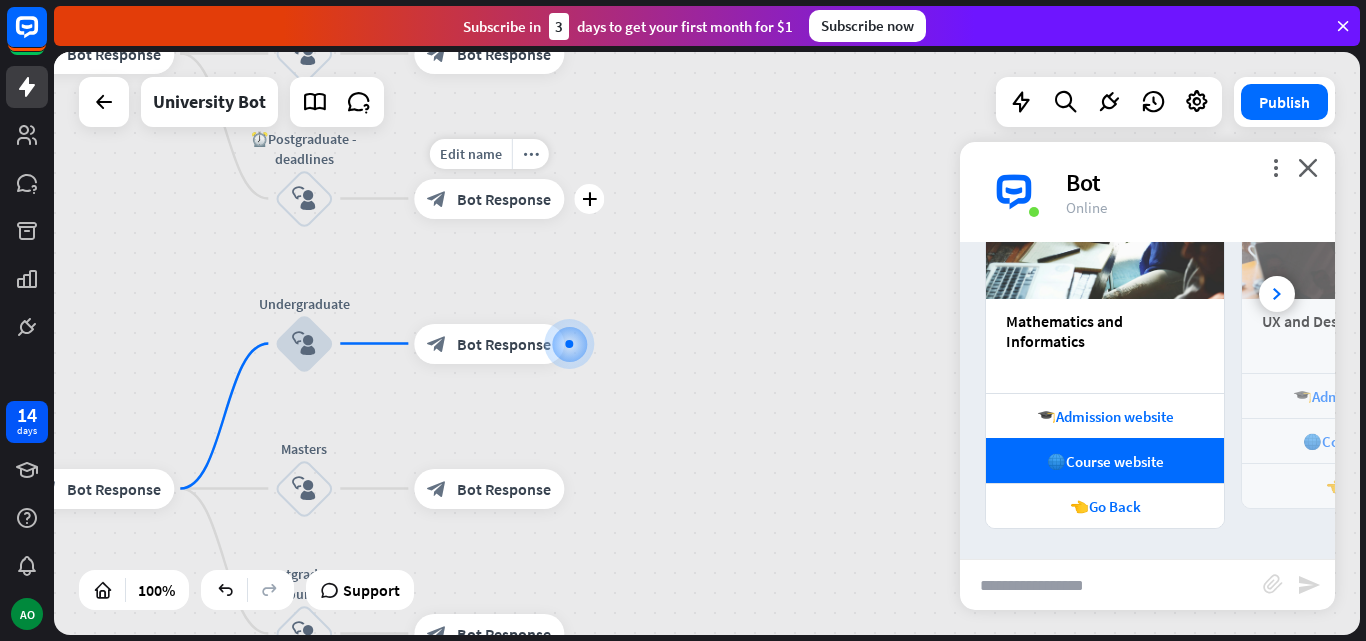 click on "Bot Response" at bounding box center (504, 199) 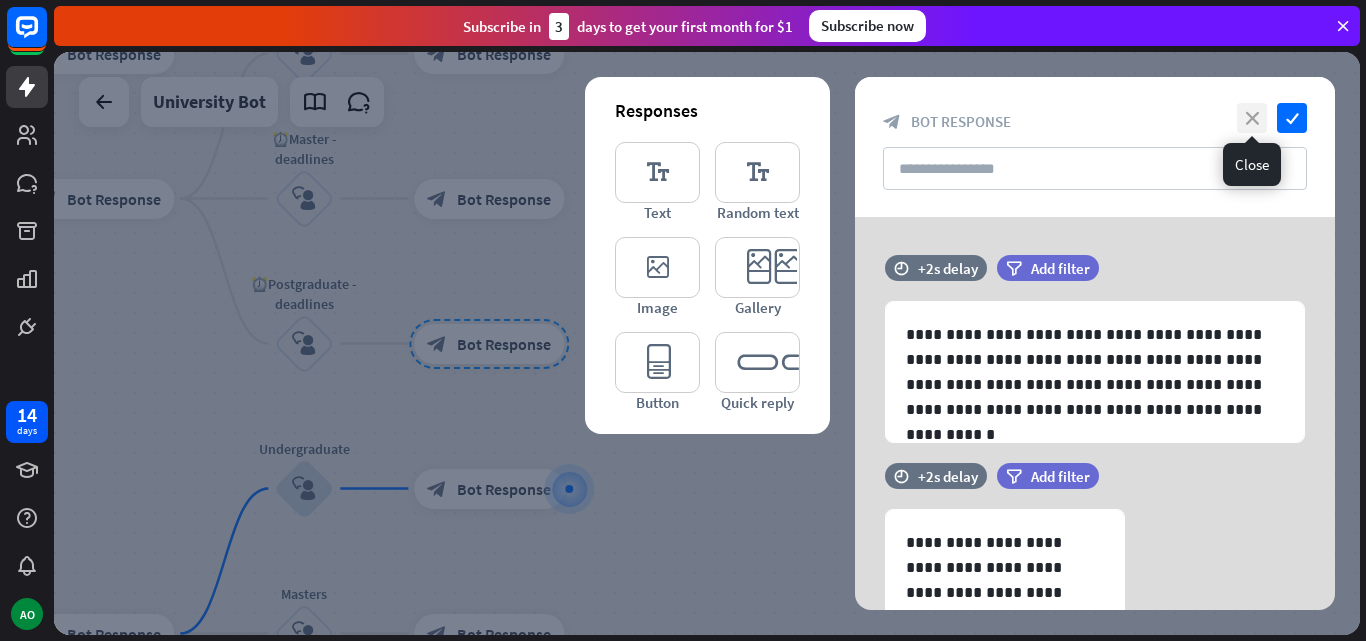 click on "close" at bounding box center (1252, 118) 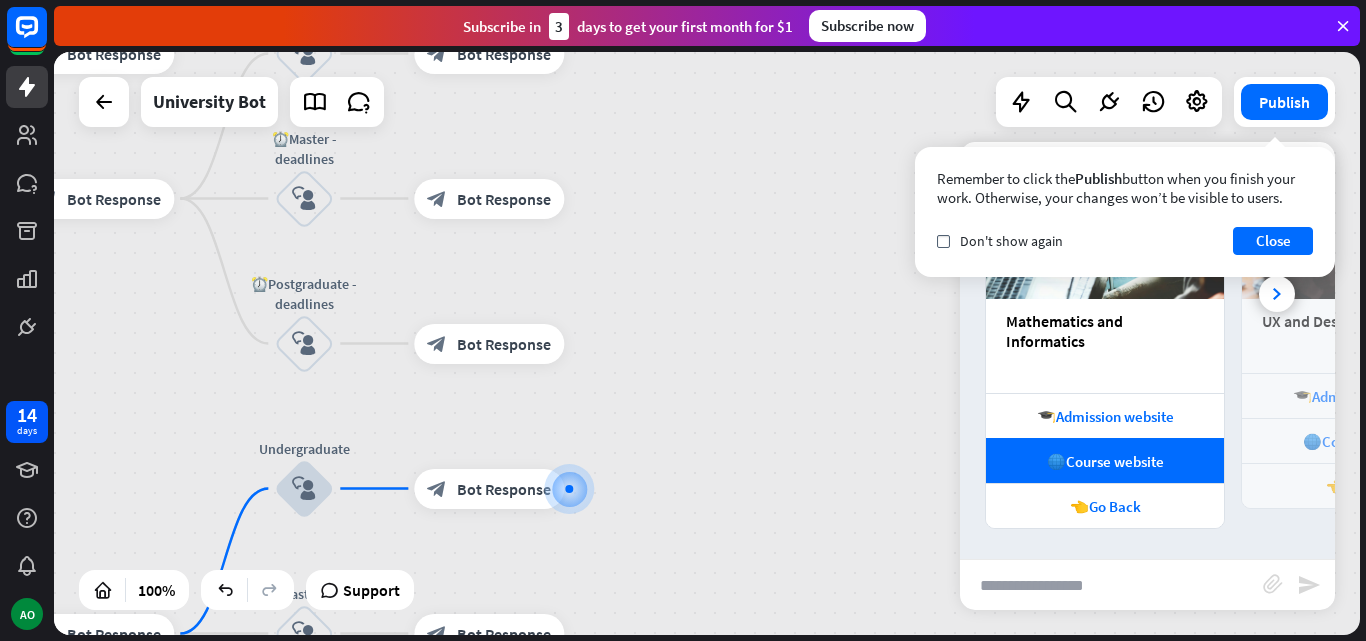 click on "Remember to click the
Publish
button when you finish your work. Otherwise, your changes won’t
be visible to users.
check   Don't show again    Close" at bounding box center [1125, 212] 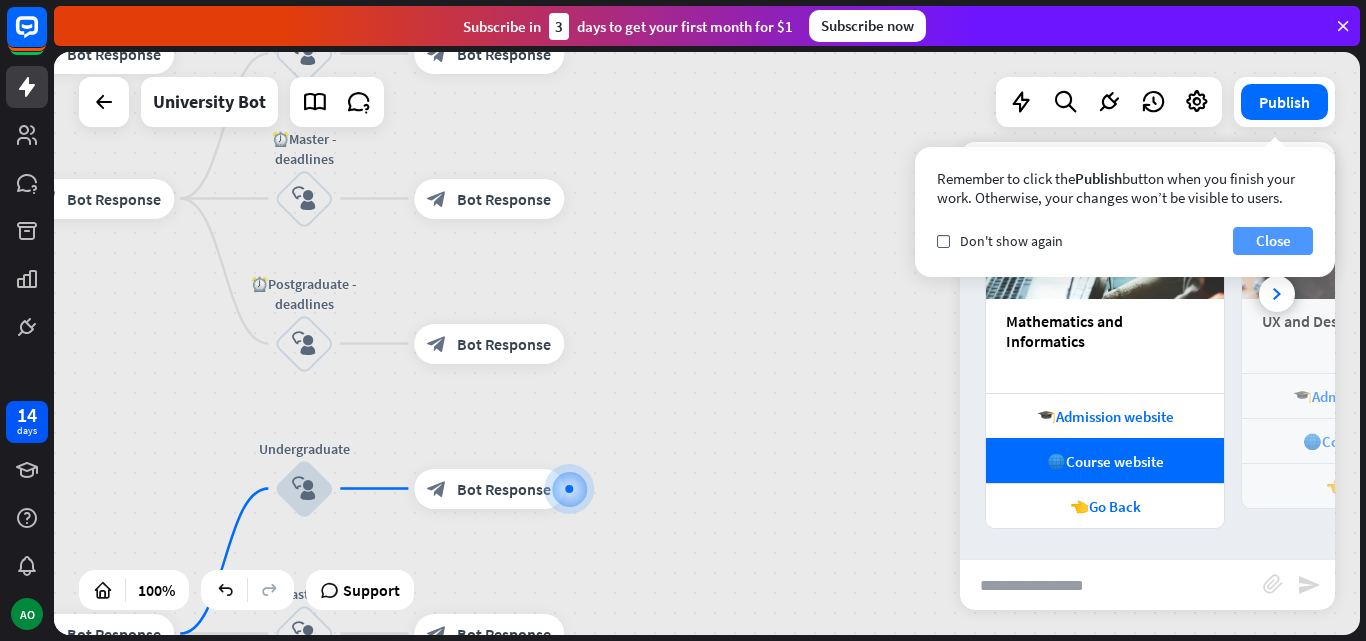 click on "Close" at bounding box center (1273, 241) 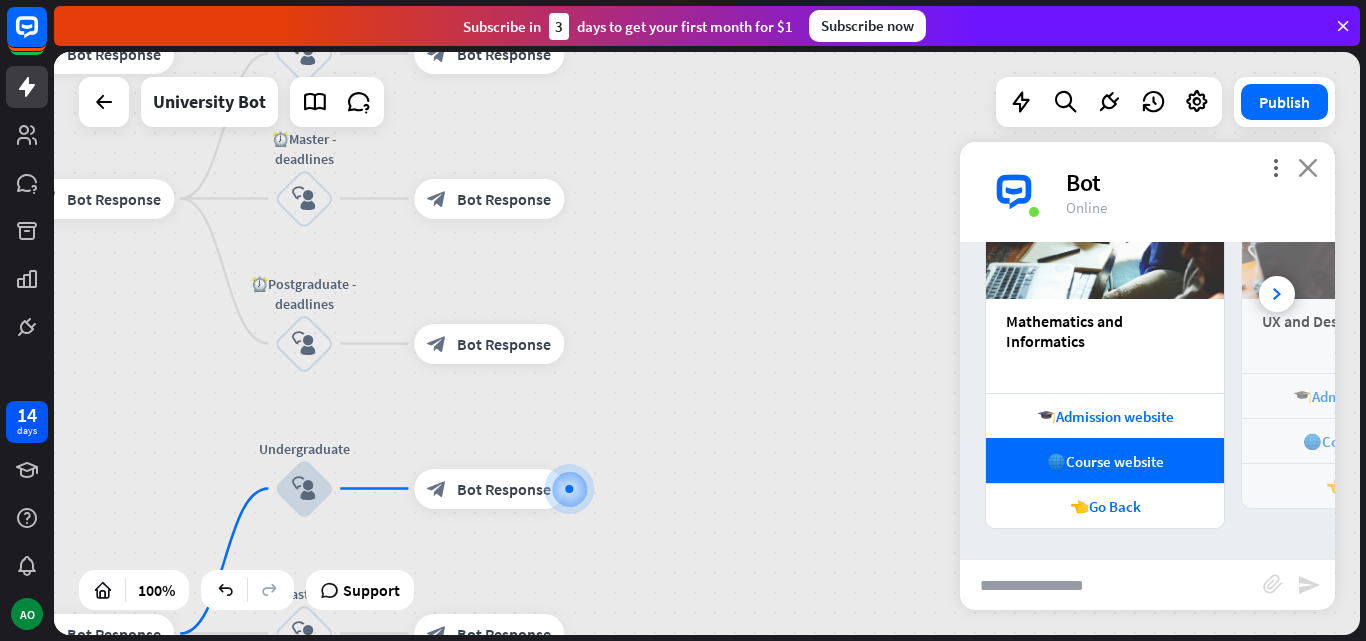 click on "close" at bounding box center (1308, 167) 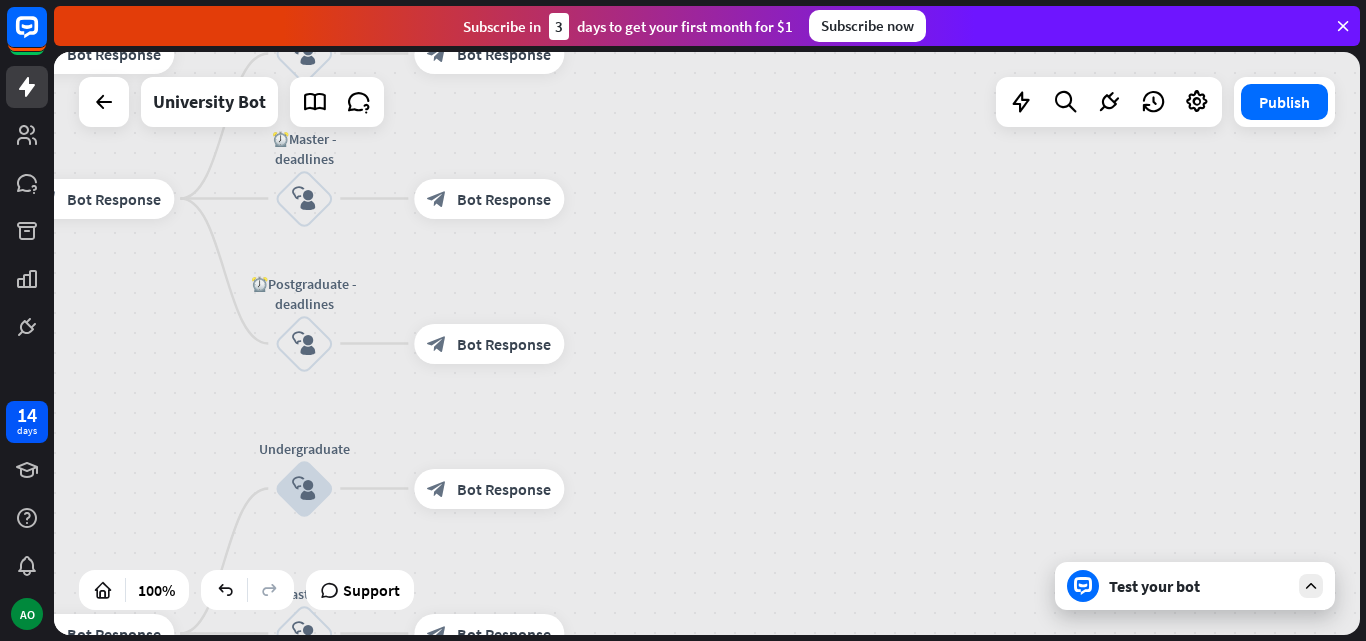 click on "home_2   Start point                 Welcome message   block_bot_response   Bot Response                 ✨Main menu   block_user_input                   block_bot_response   Bot Response                 📝How to apply?   block_user_input                   block_bot_response   Bot Response                 ⏰Bachelor - deadlines   block_user_input                   block_bot_response   Bot Response                 ⏰Master - deadlines   block_user_input                   block_bot_response   Bot Response                 ⏰Postgraduate - deadlines   block_user_input                   block_bot_response   Bot Response                 🎓Courses   block_user_input                   block_bot_response   Bot Response                 Undergraduate   block_user_input                   block_bot_response   Bot Response                 Masters   block_user_input                   block_bot_response   Bot Response                 Postgraduate Courses   block_user_input" at bounding box center [710, 346] 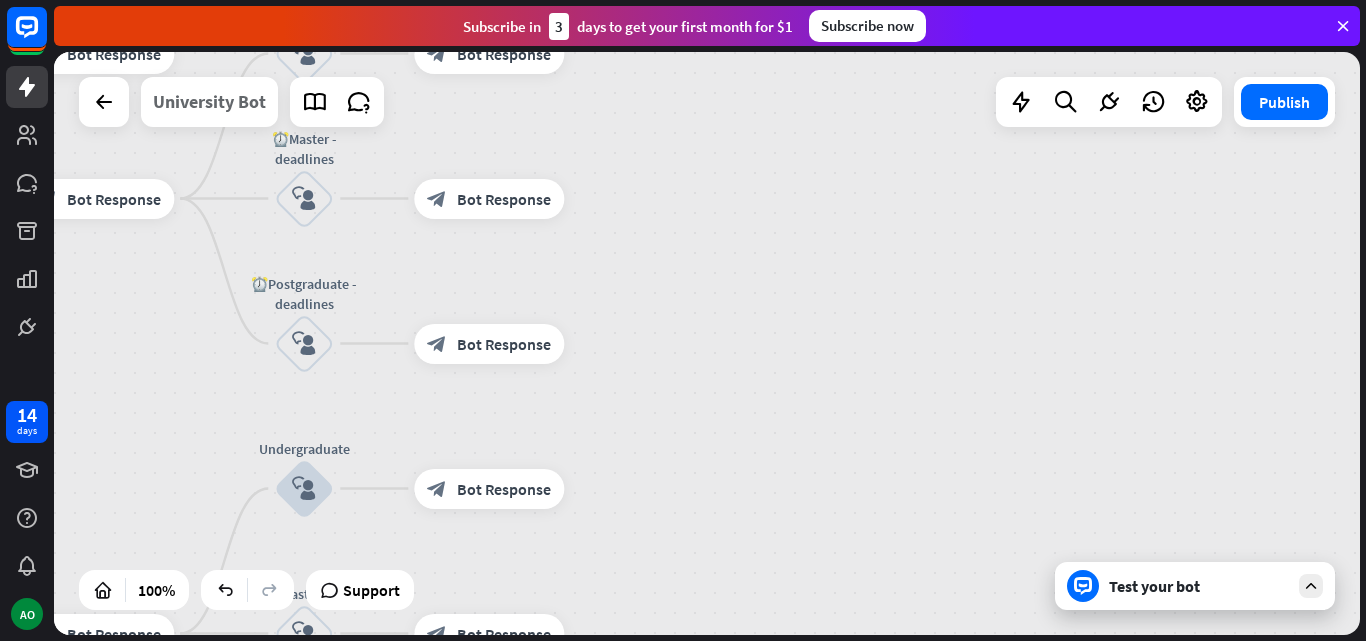 click on "University Bot" at bounding box center (209, 102) 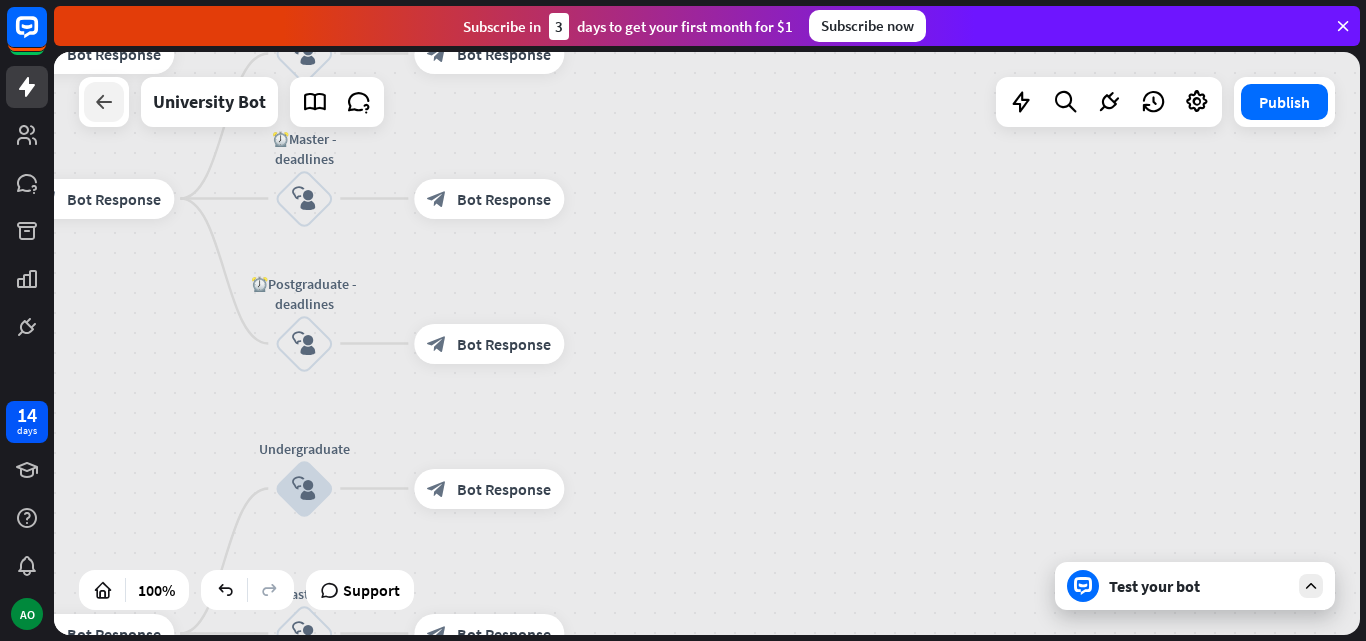 click at bounding box center (104, 102) 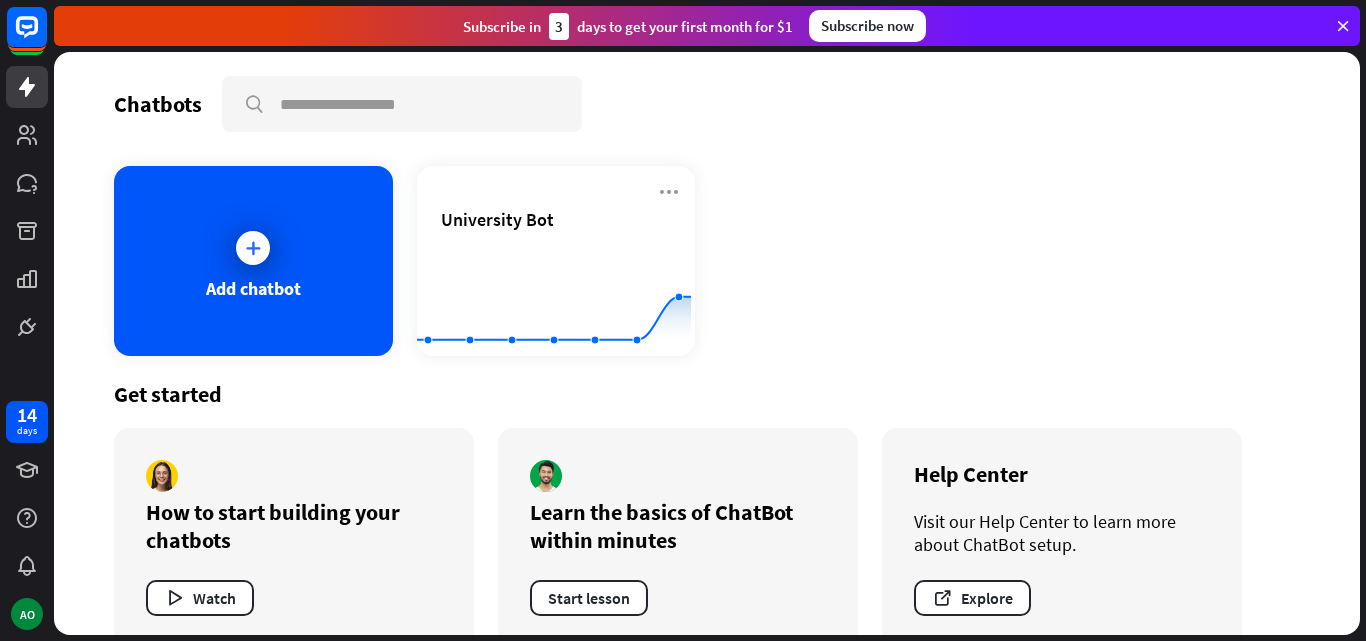 click on "How to start building your chatbots" at bounding box center (294, 526) 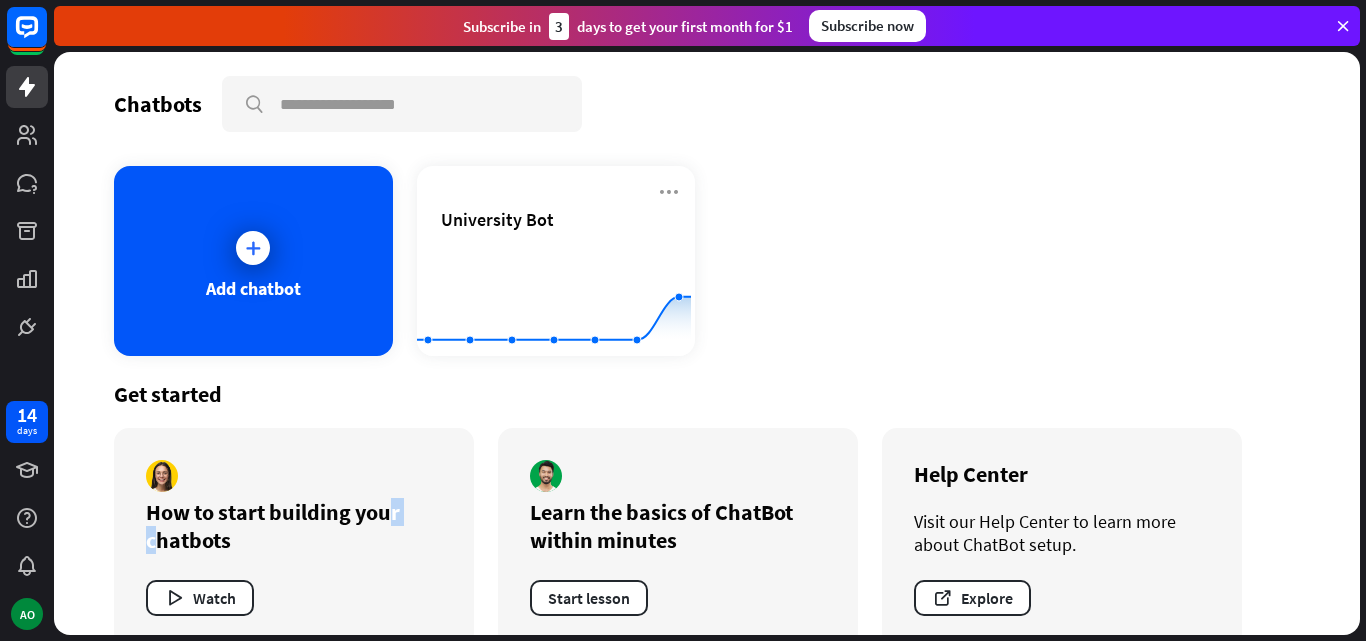 click on "How to start building your chatbots" at bounding box center (294, 526) 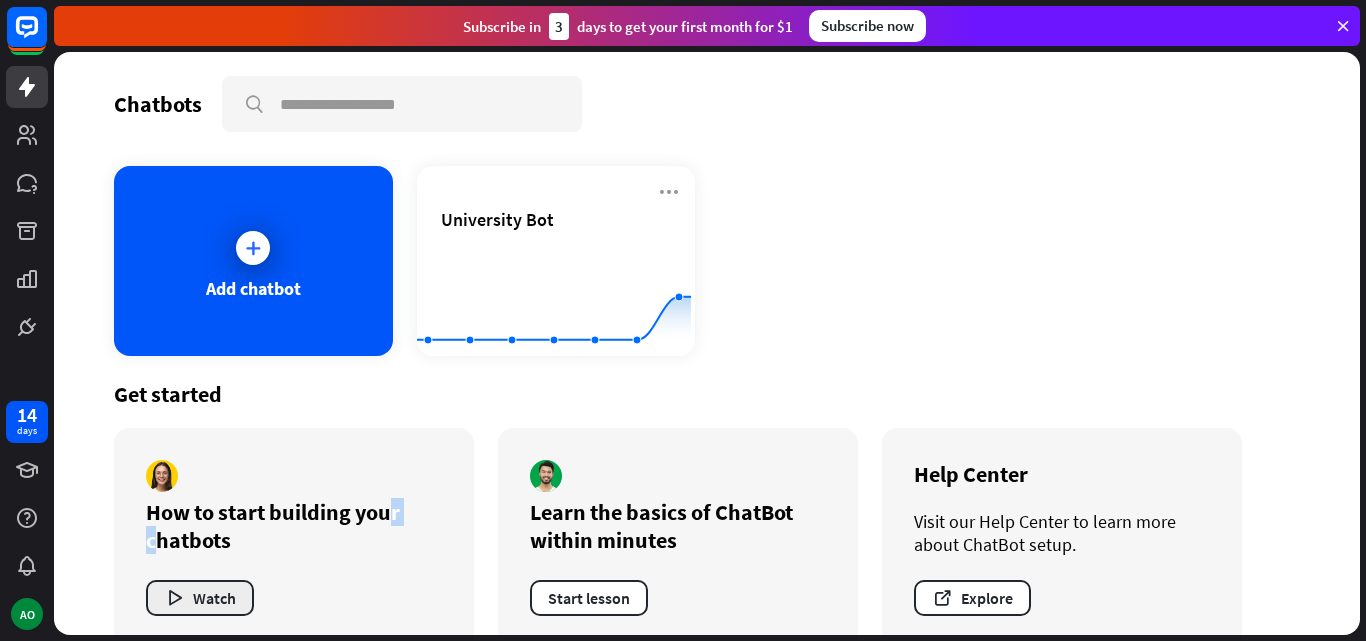 click on "Watch" at bounding box center (200, 598) 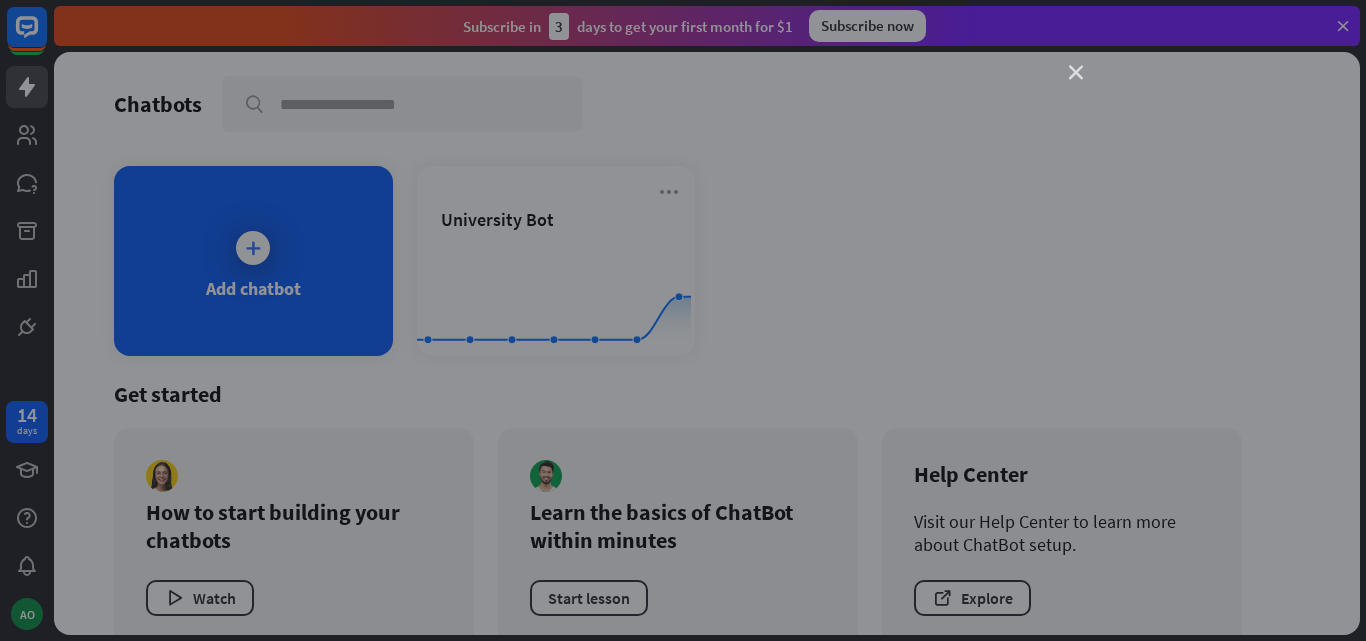 click on "close" at bounding box center [1076, 73] 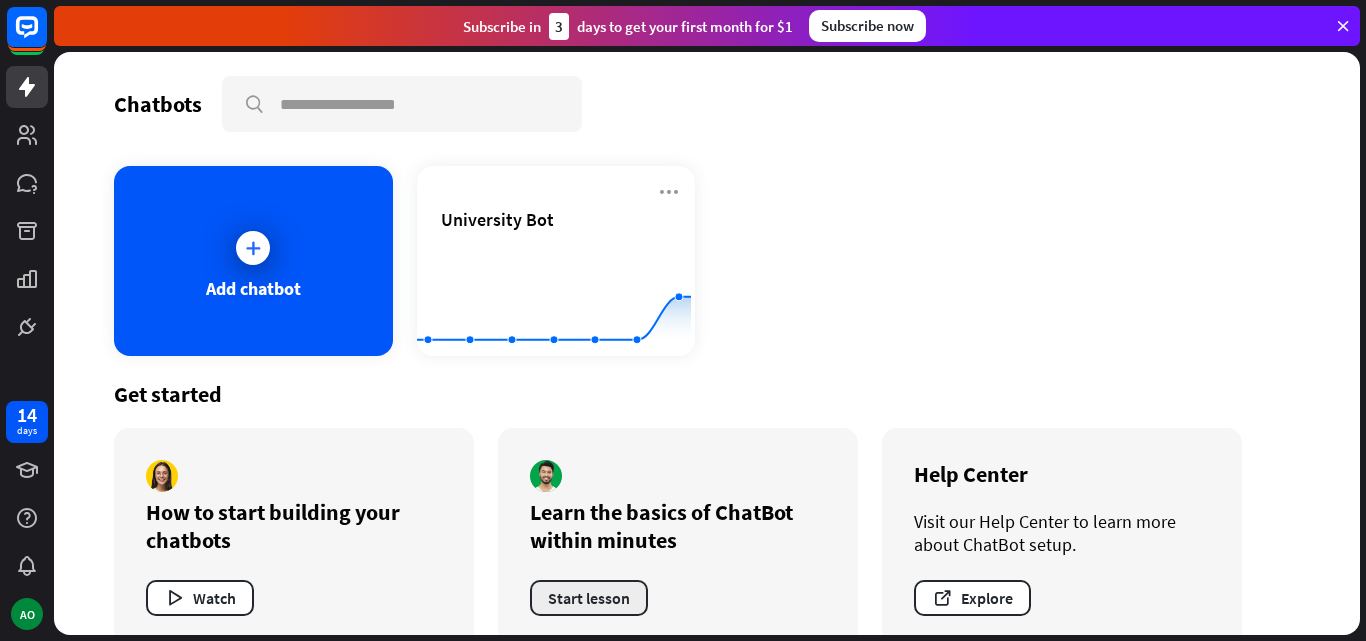 click on "Start lesson" at bounding box center [589, 598] 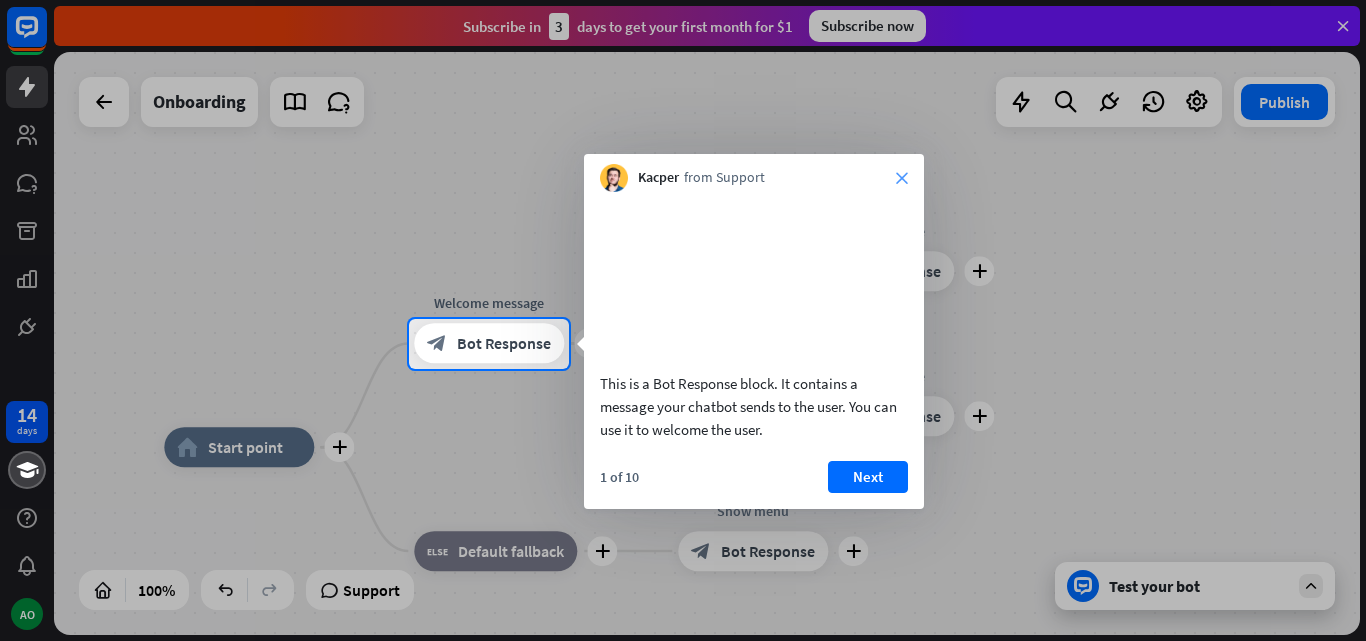 click on "close" at bounding box center (902, 178) 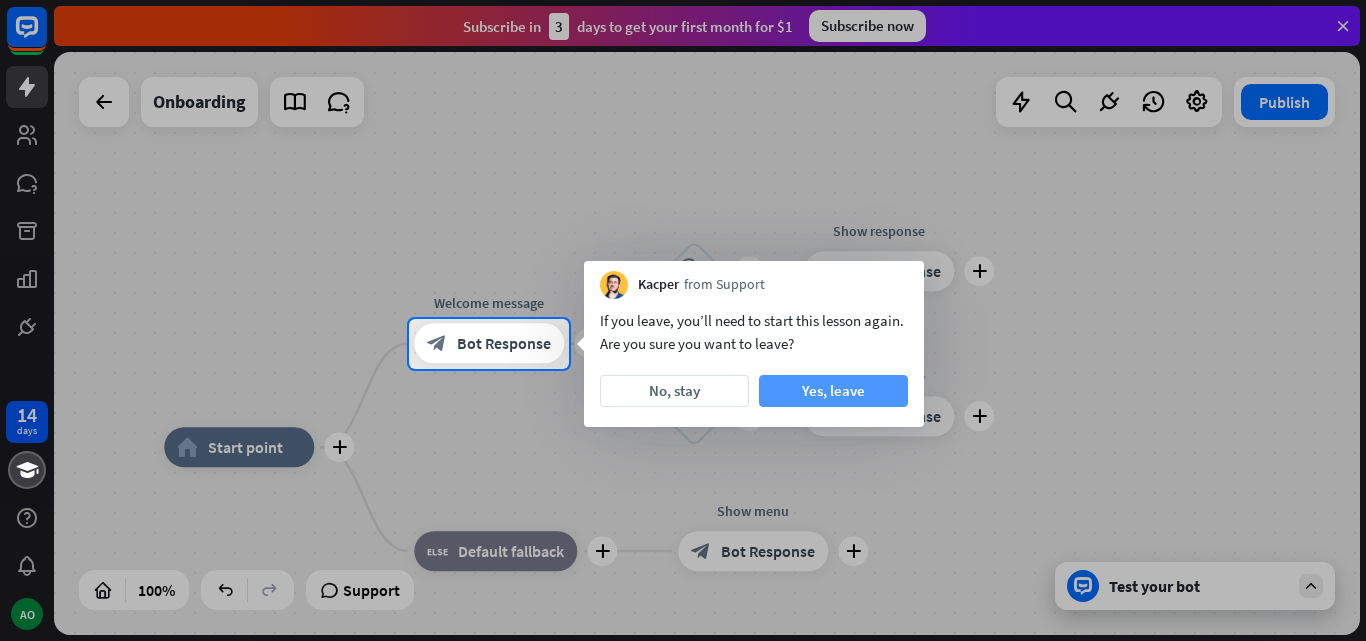 click on "Yes, leave" at bounding box center (833, 391) 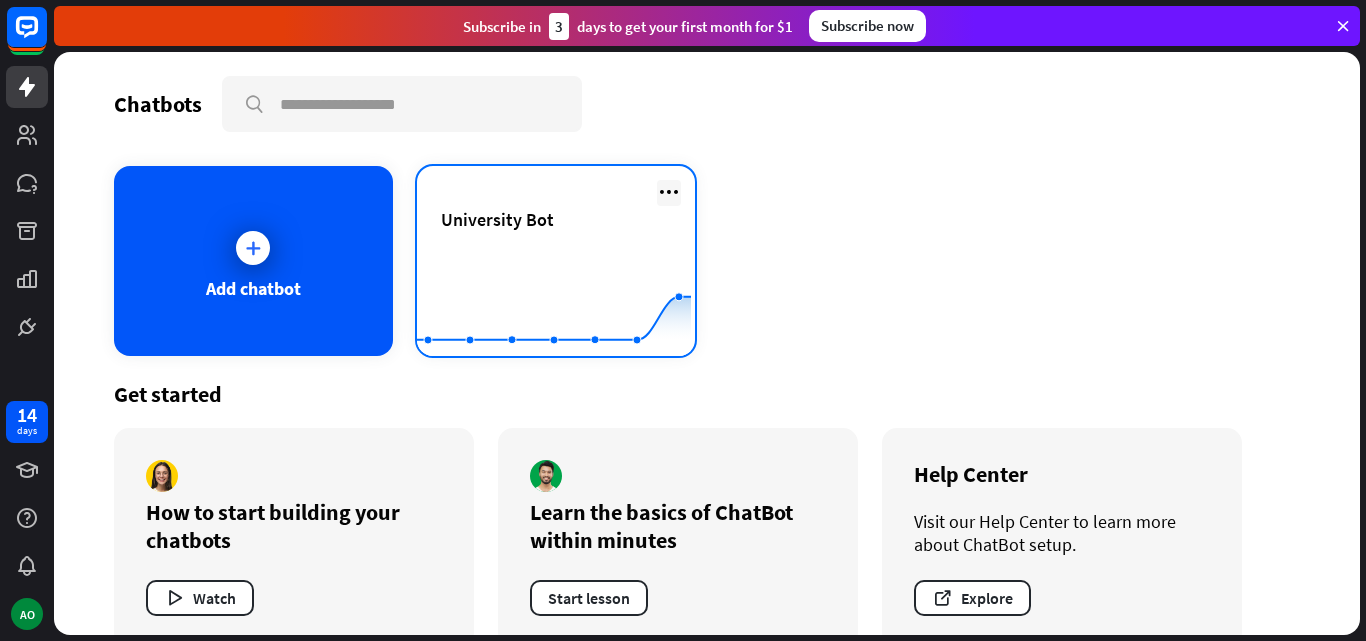 click at bounding box center [669, 192] 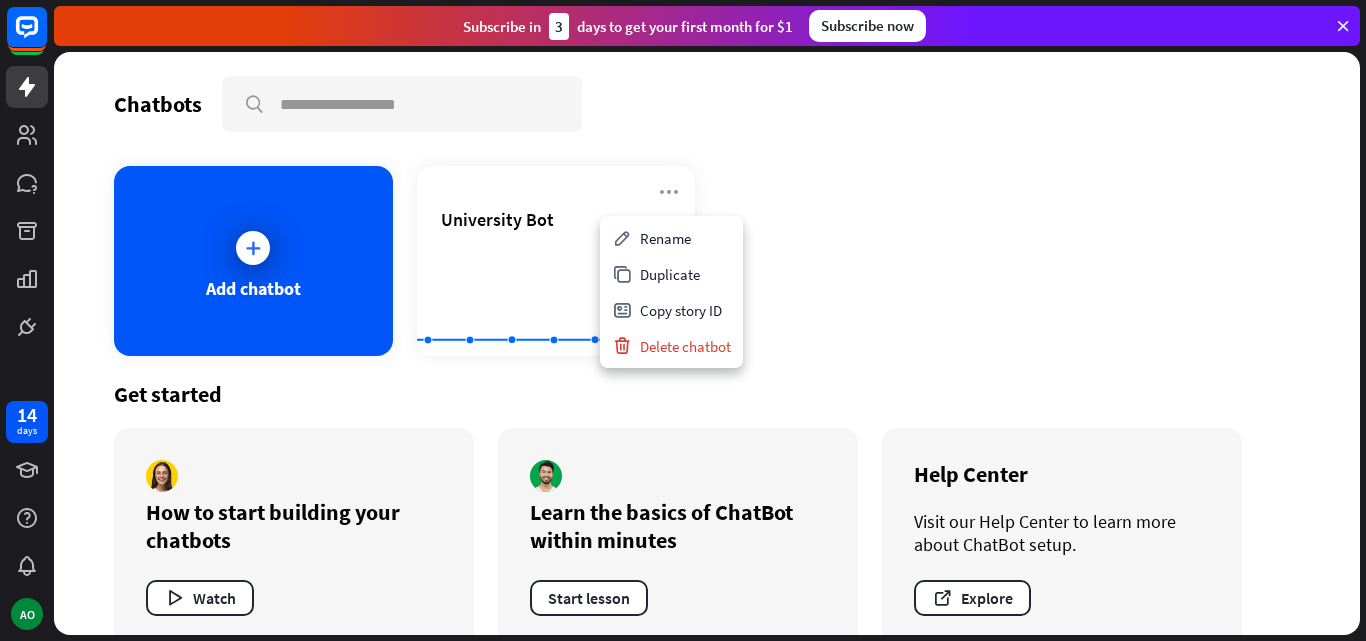 click on "Chatbots   search" at bounding box center (707, 104) 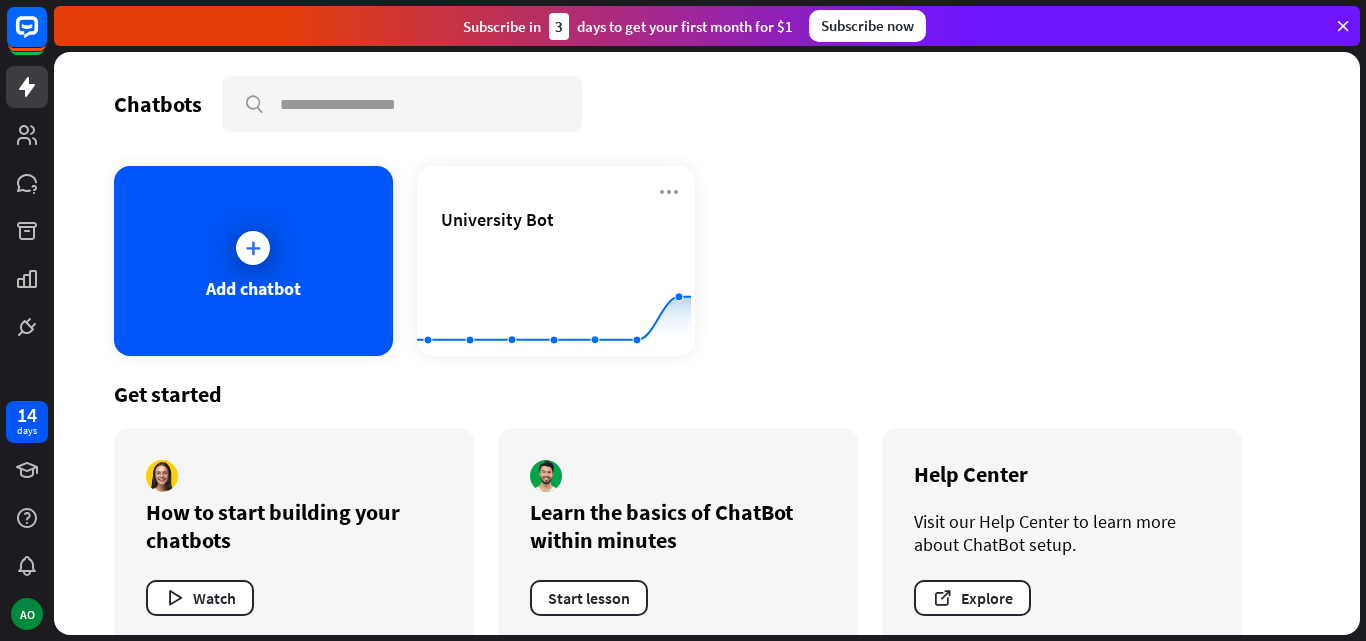 click on "Chatbots   search" at bounding box center (707, 104) 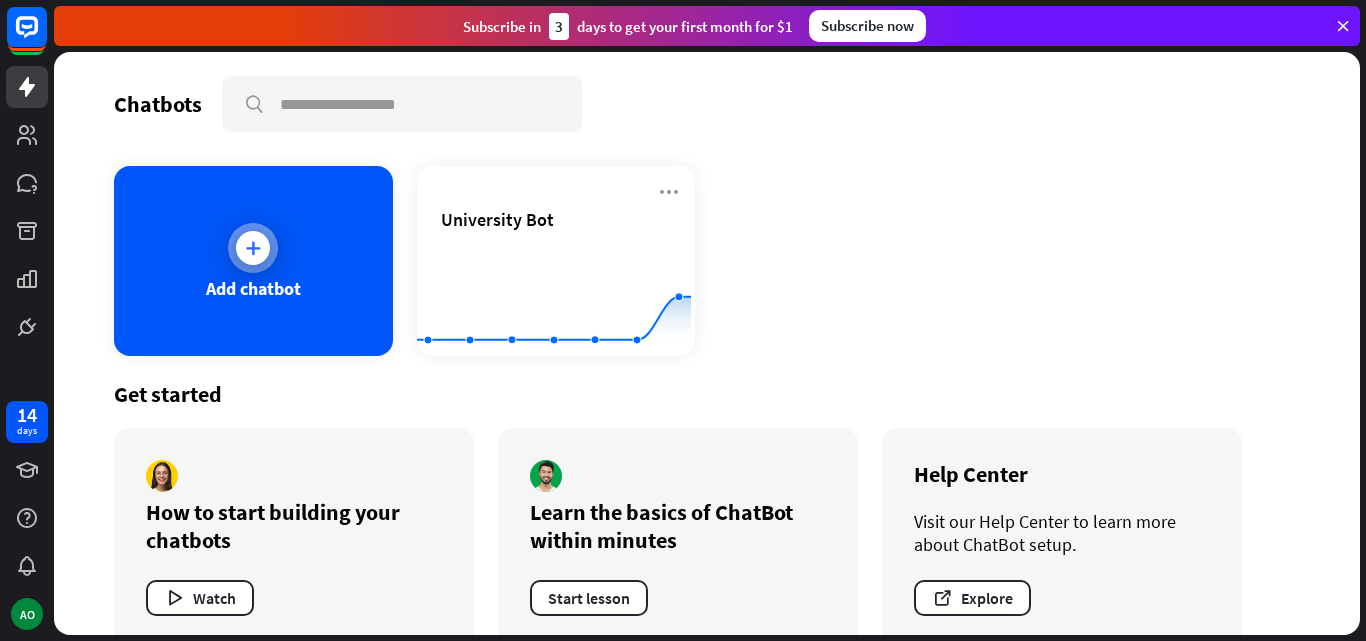 click at bounding box center (253, 248) 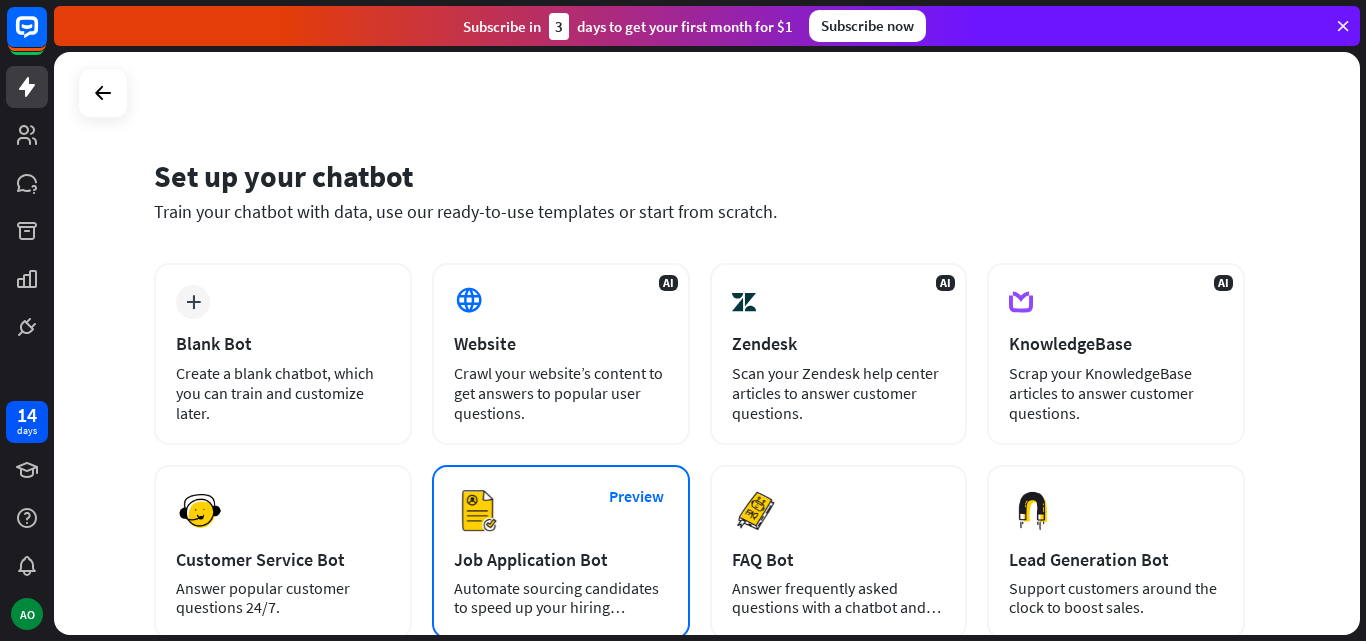 click on "Job Application Bot" at bounding box center (561, 559) 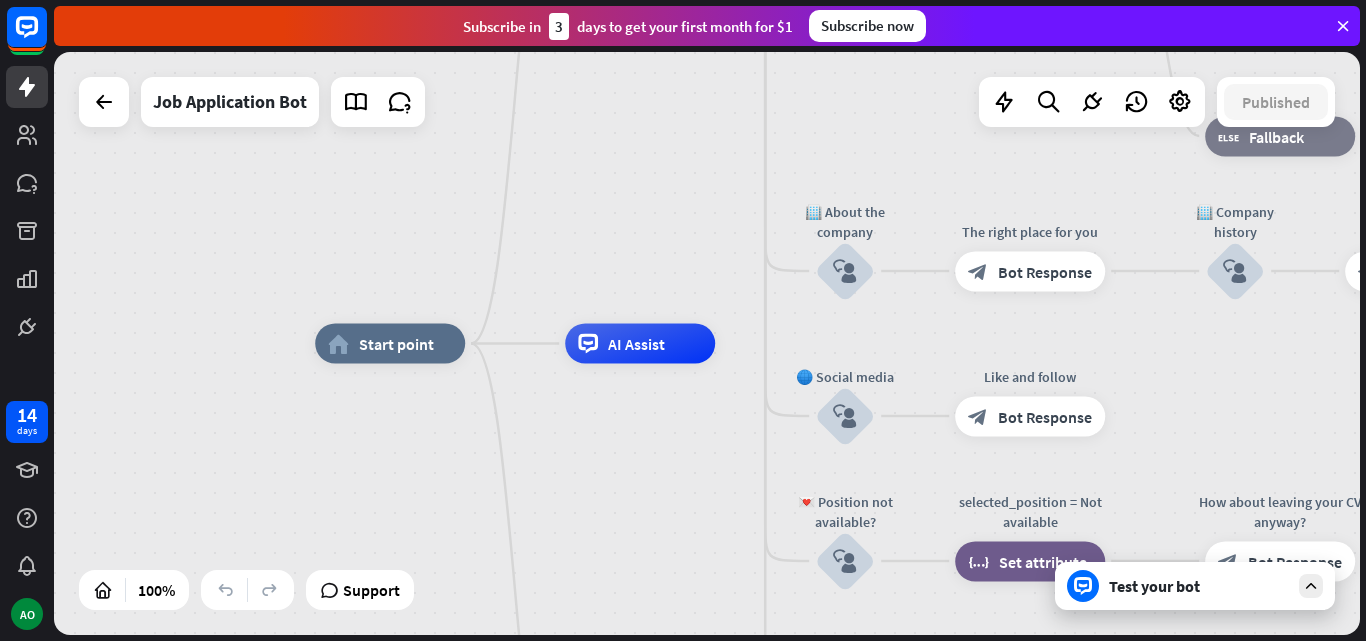 click on "Test your bot" at bounding box center [1199, 586] 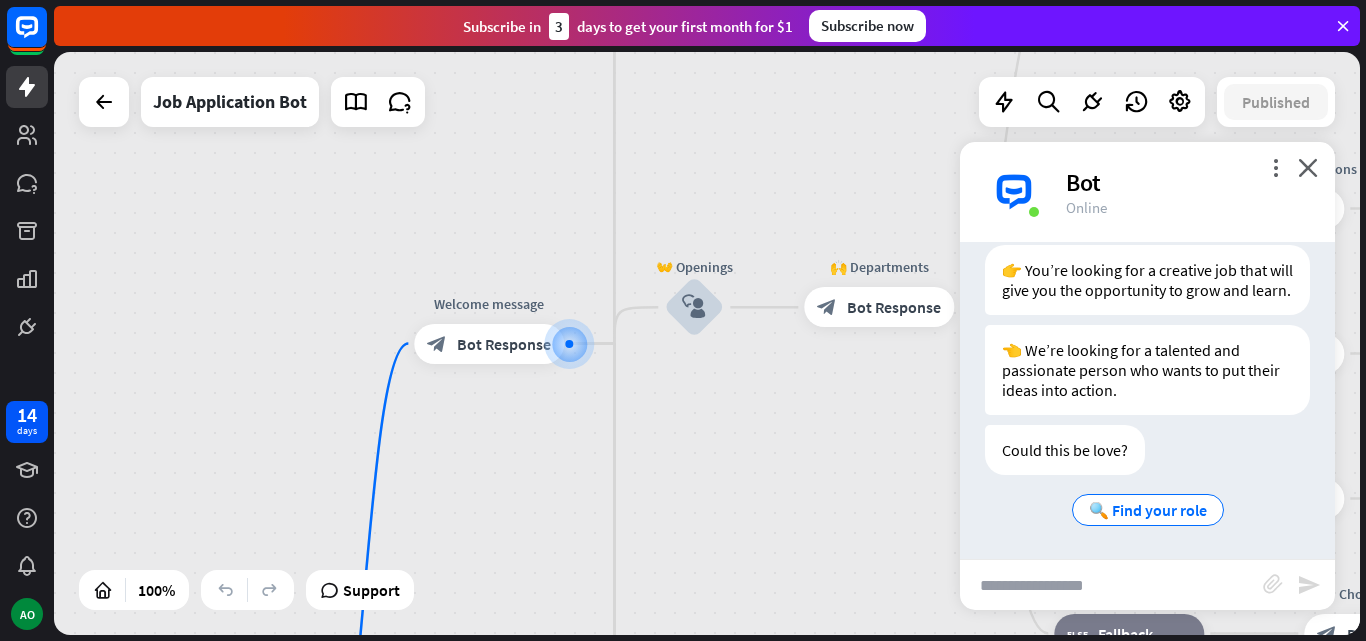 scroll, scrollTop: 340, scrollLeft: 0, axis: vertical 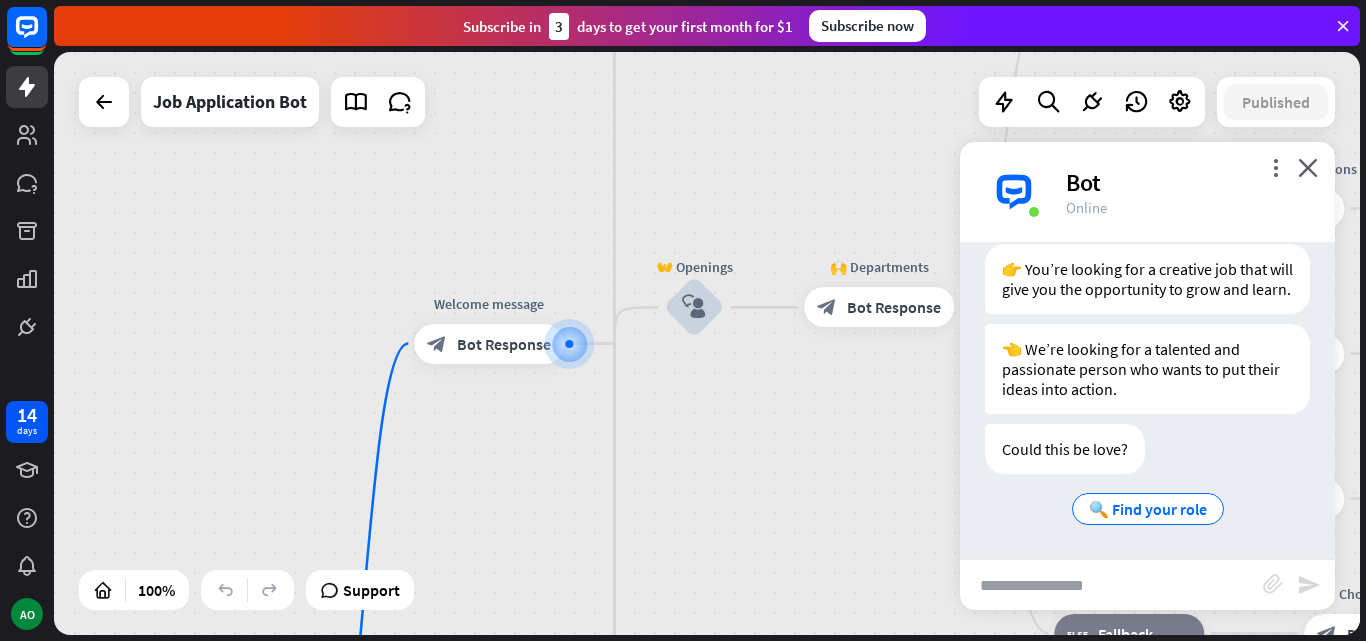 click at bounding box center [1111, 585] 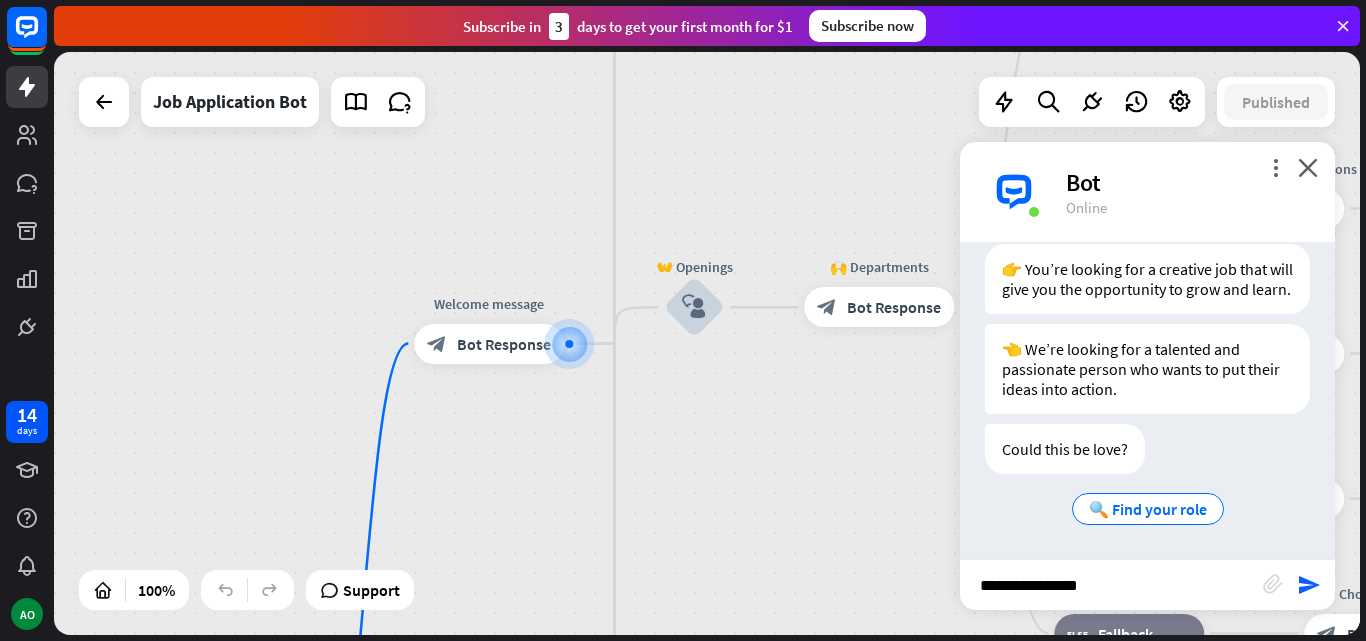 click on "**********" at bounding box center [1111, 585] 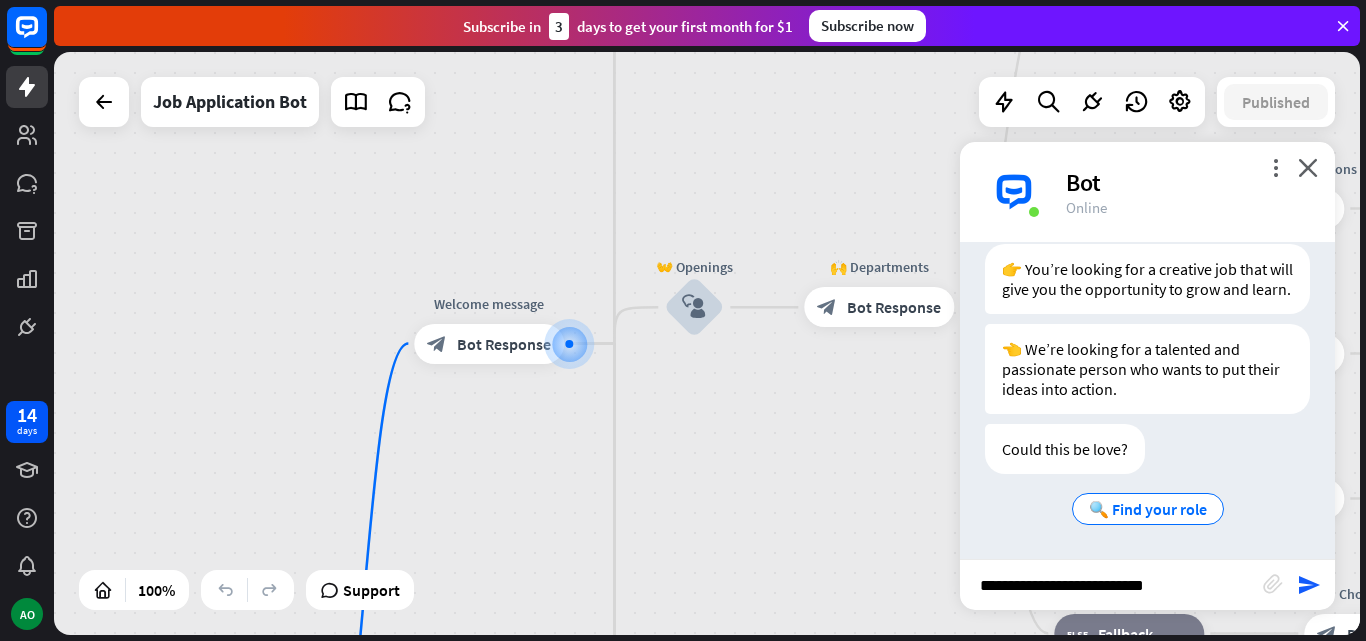 click on "**********" at bounding box center [1111, 585] 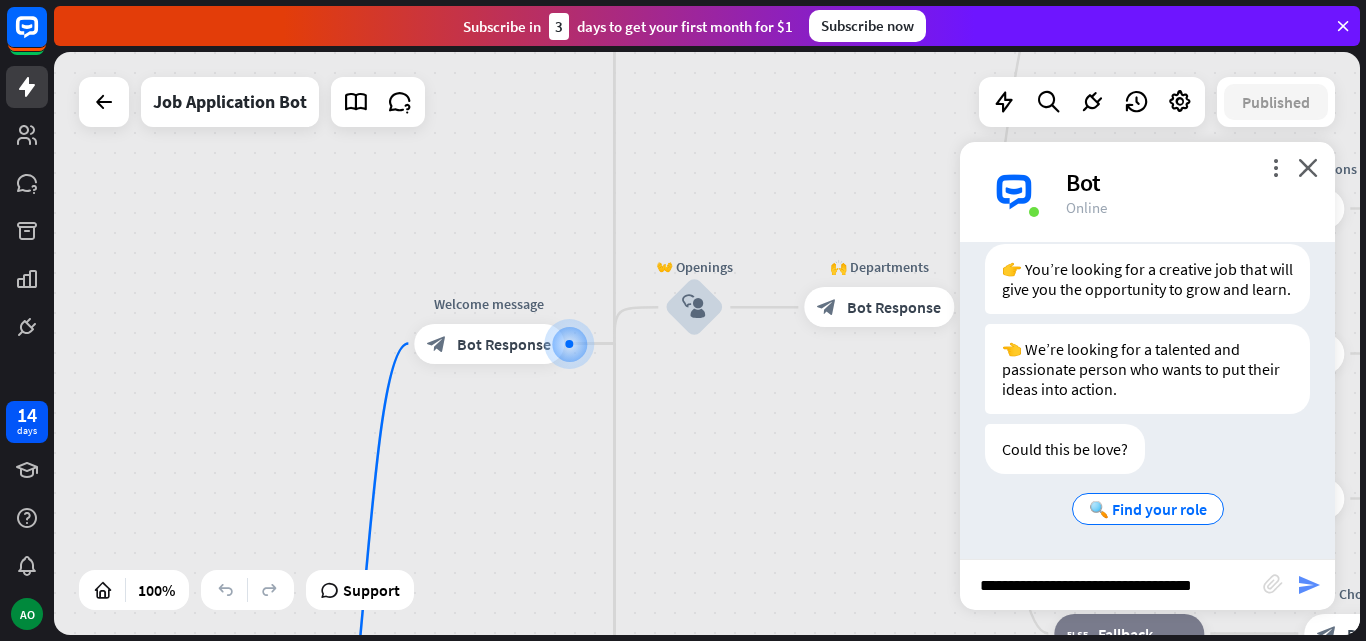 type on "**********" 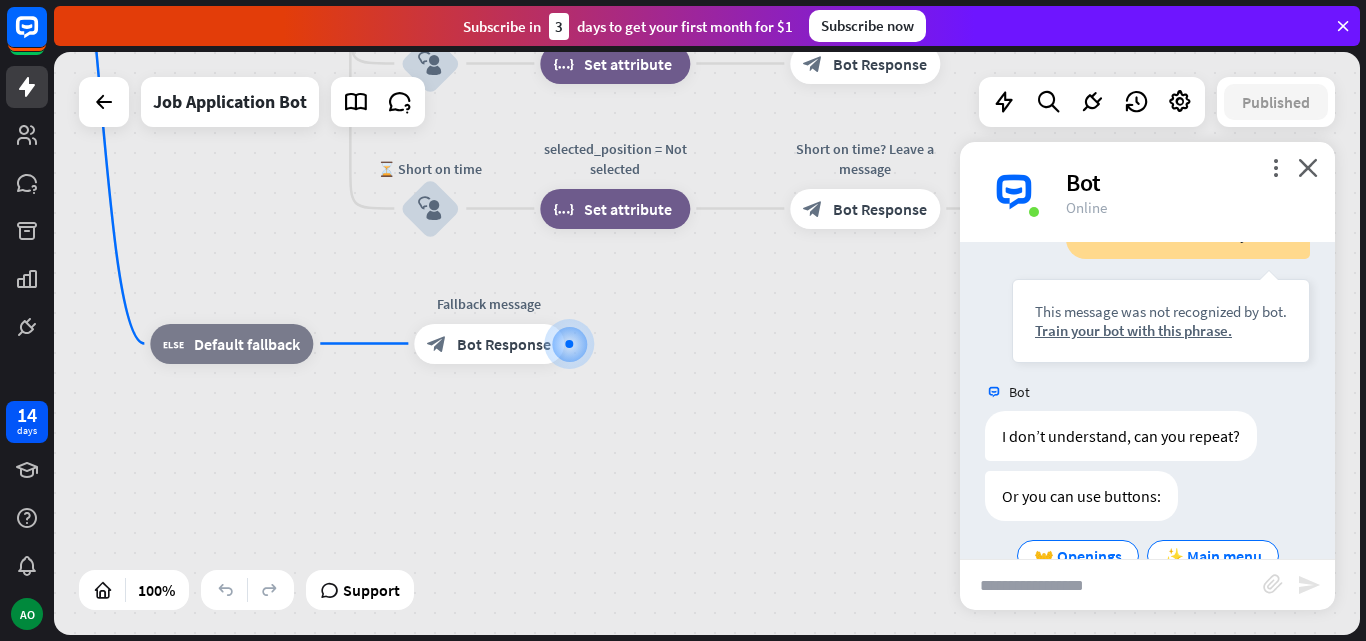 scroll, scrollTop: 700, scrollLeft: 0, axis: vertical 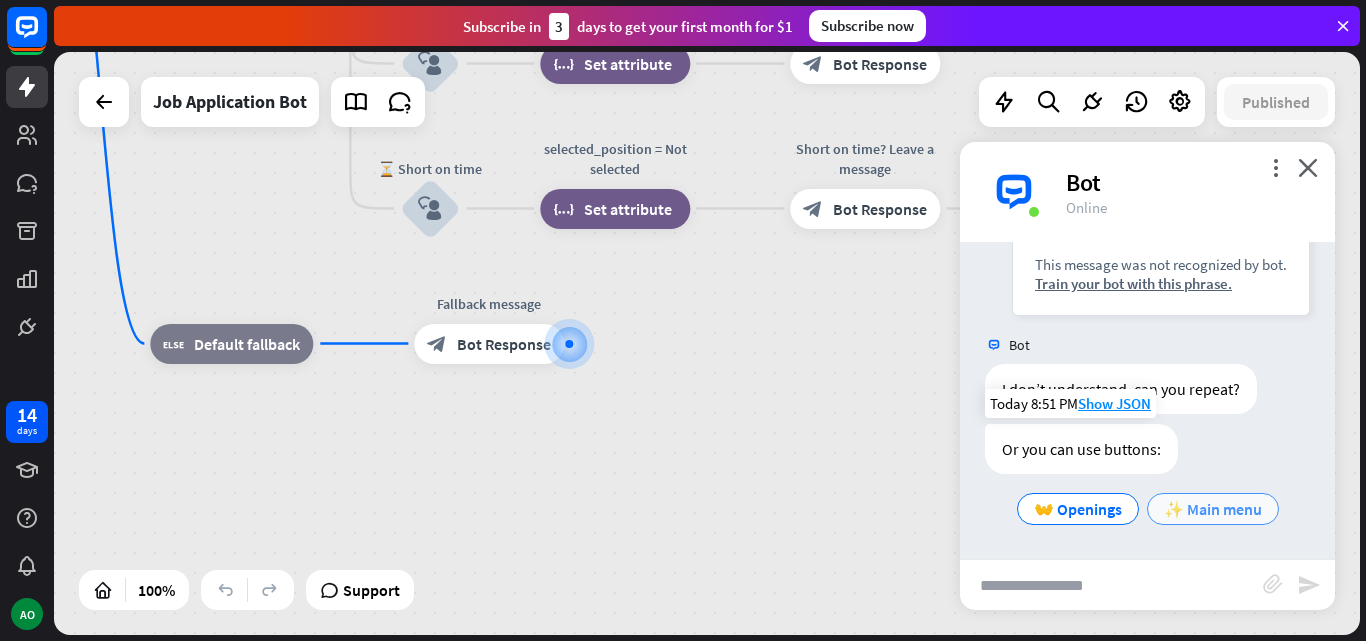 click on "✨ Main menu" at bounding box center [1213, 509] 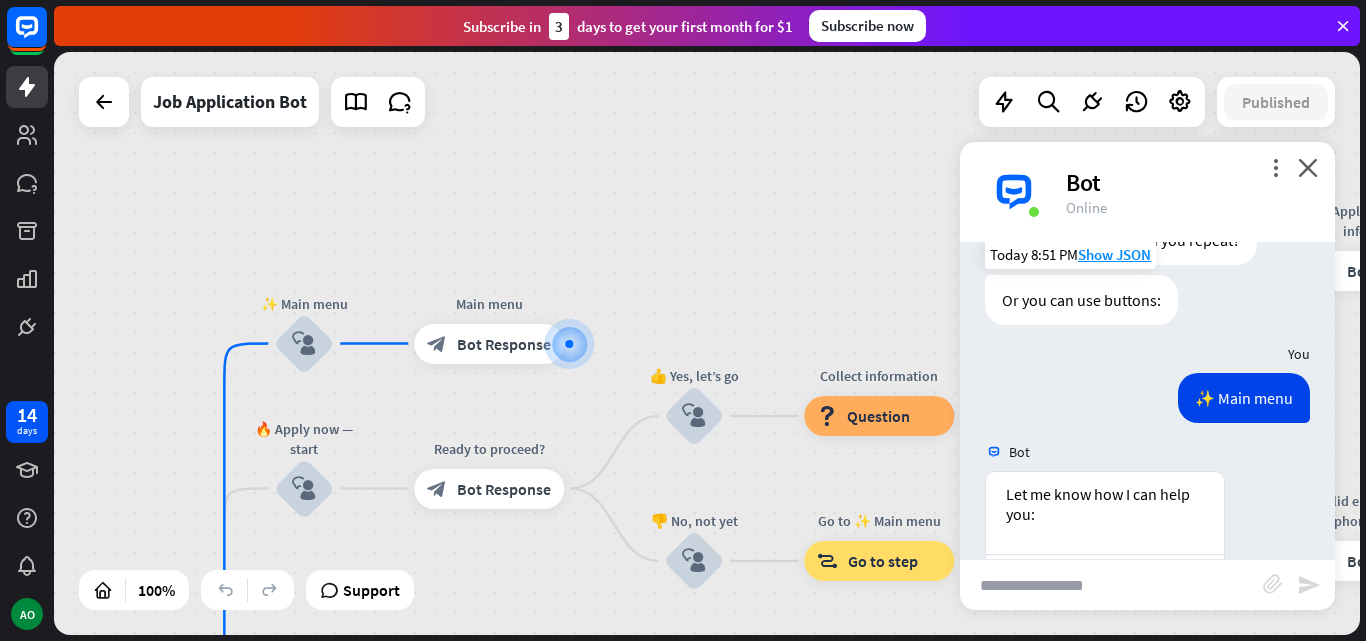scroll, scrollTop: 1055, scrollLeft: 0, axis: vertical 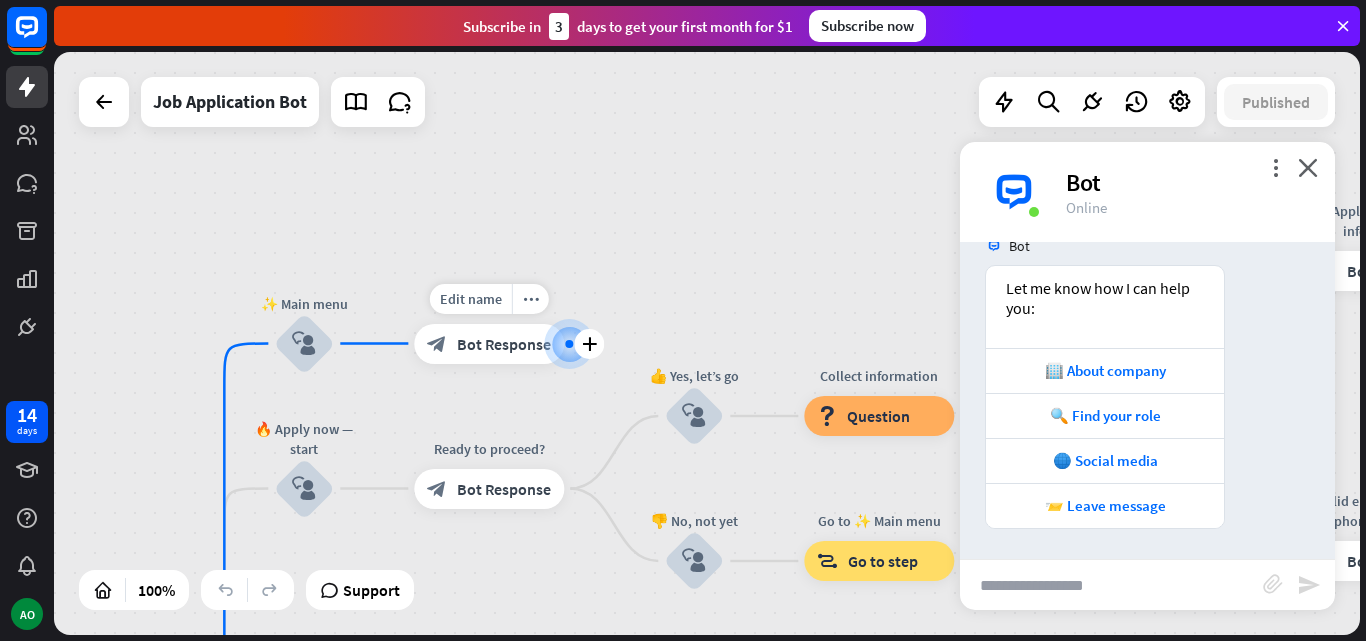 click on "Bot Response" at bounding box center [504, 344] 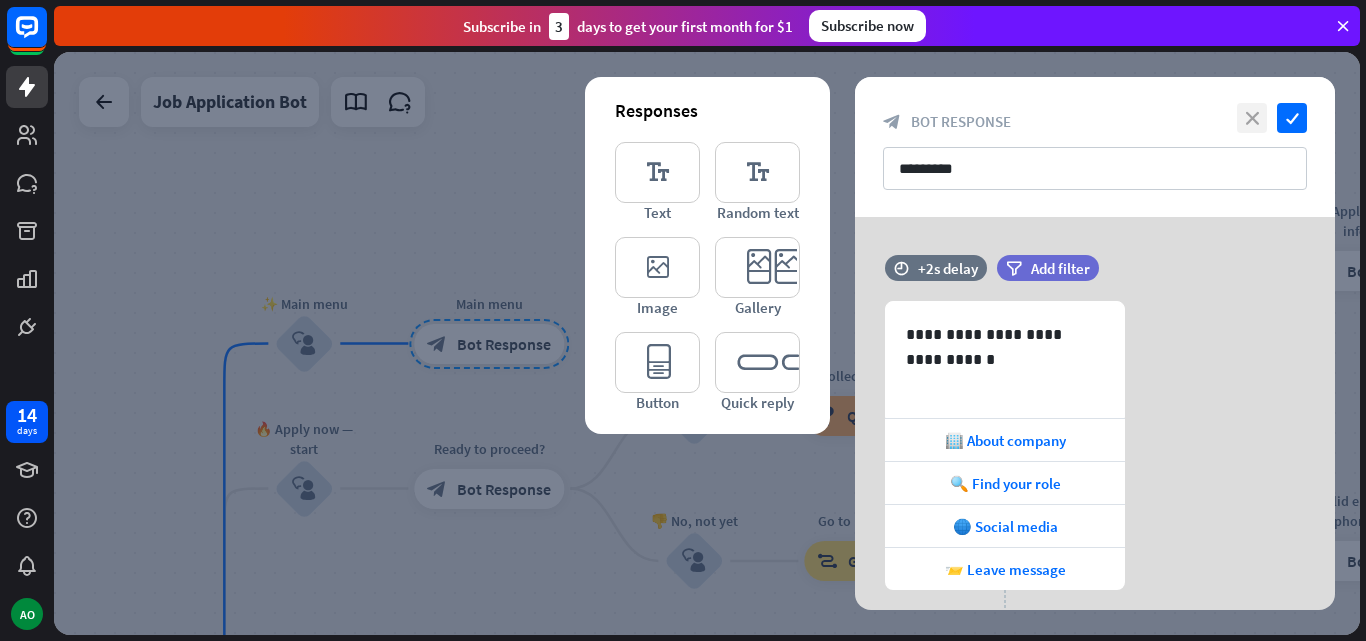 click on "close" at bounding box center [1252, 118] 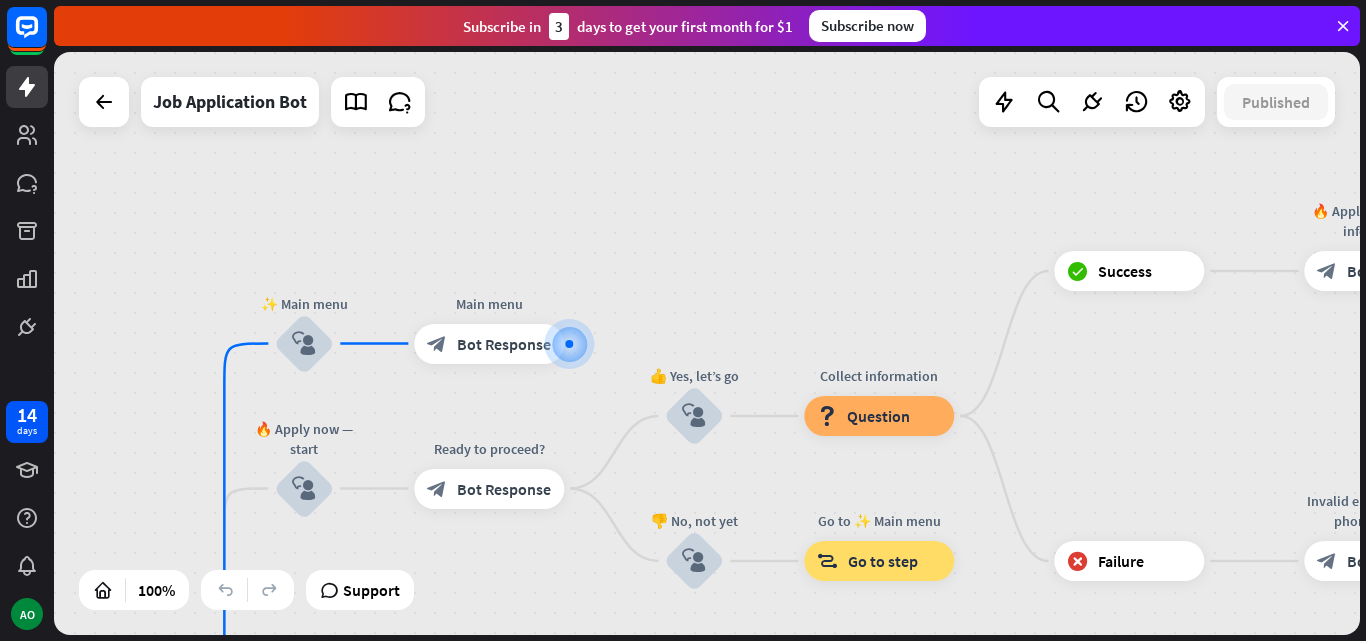 scroll, scrollTop: 1043, scrollLeft: 0, axis: vertical 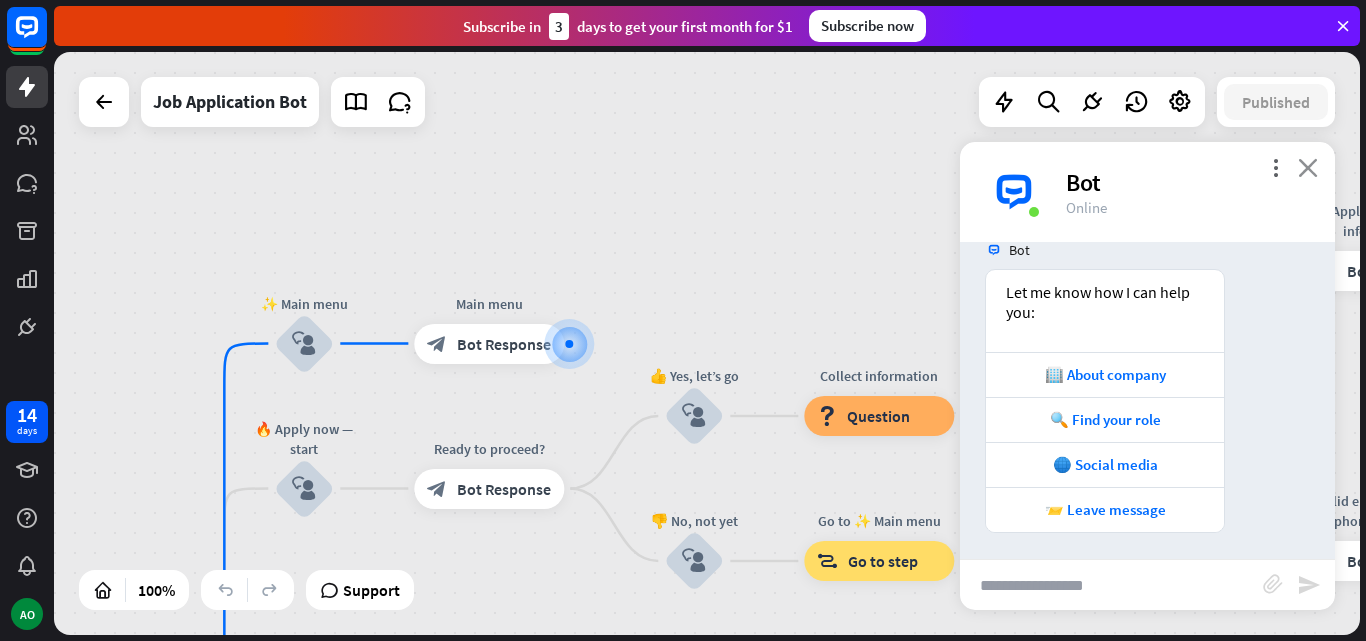 click on "close" at bounding box center [1308, 167] 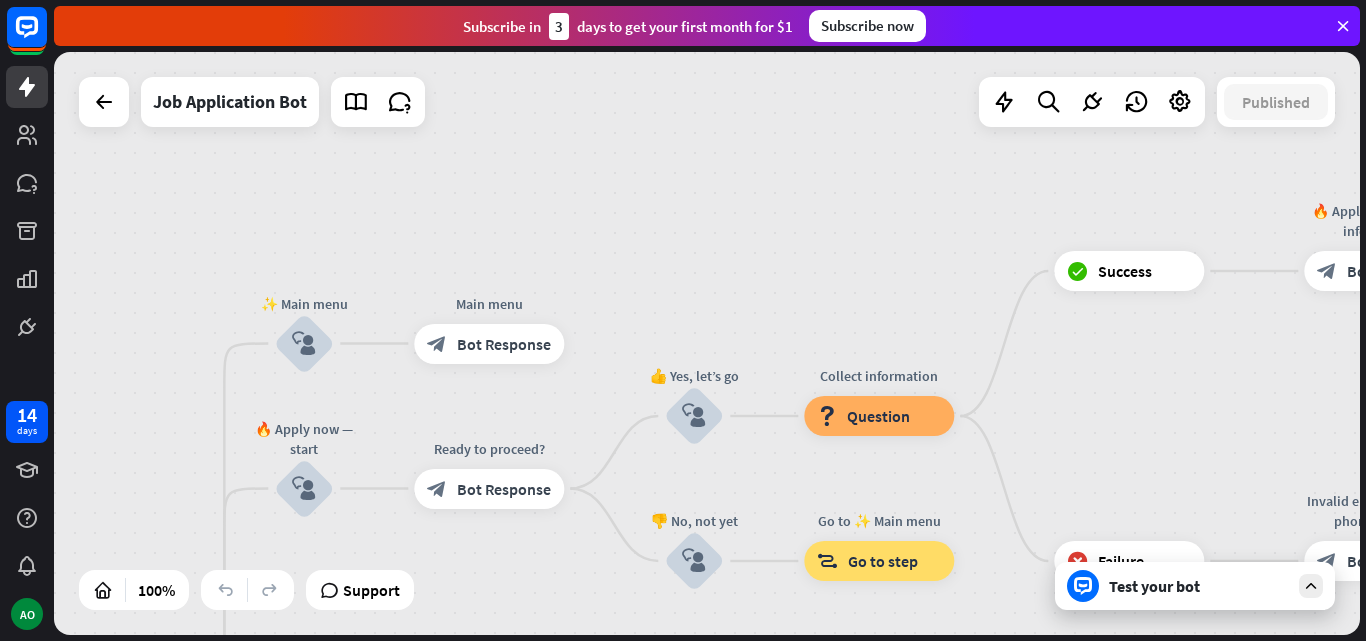 click on "Test your bot" at bounding box center (1199, 586) 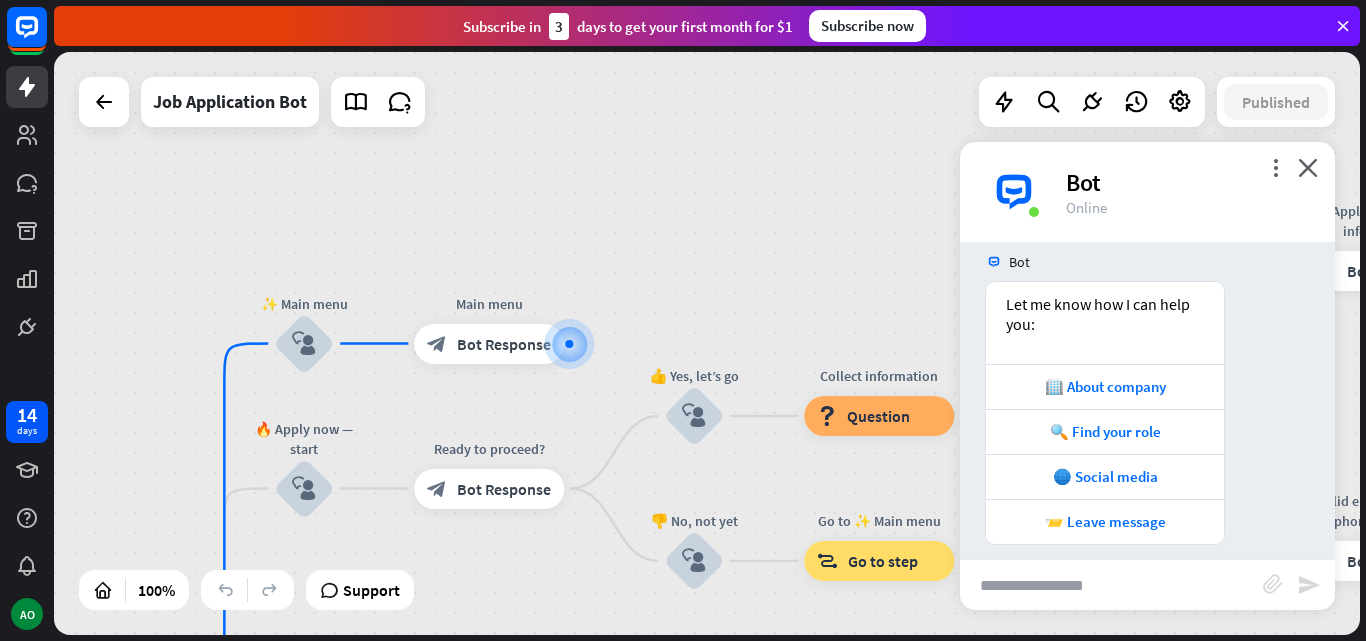 click on "home_2   Start point                 Welcome message   block_bot_response   Bot Response                 ✨ Main menu   block_user_input                 Main menu   block_bot_response   Bot Response                     🔥 Apply now — start   block_user_input                 Ready to proceed?   block_bot_response   Bot Response                 👍 Yes, let’s go   block_user_input                 Collect information   block_question   Question                   block_success   Success                 🔥 Apply now — check information   block_bot_response   Bot Response                 👍 Yes, proceed   block_user_input                 📎 Attach résumé   block_bot_response   Bot Response                 Document   block_attachment                 📎 Attach photo   block_bot_response   Bot Response                 Image   block_attachment                 📎 Attach video   block_bot_response   Bot Response                 Video   block_attachment                 Summary" at bounding box center [707, 343] 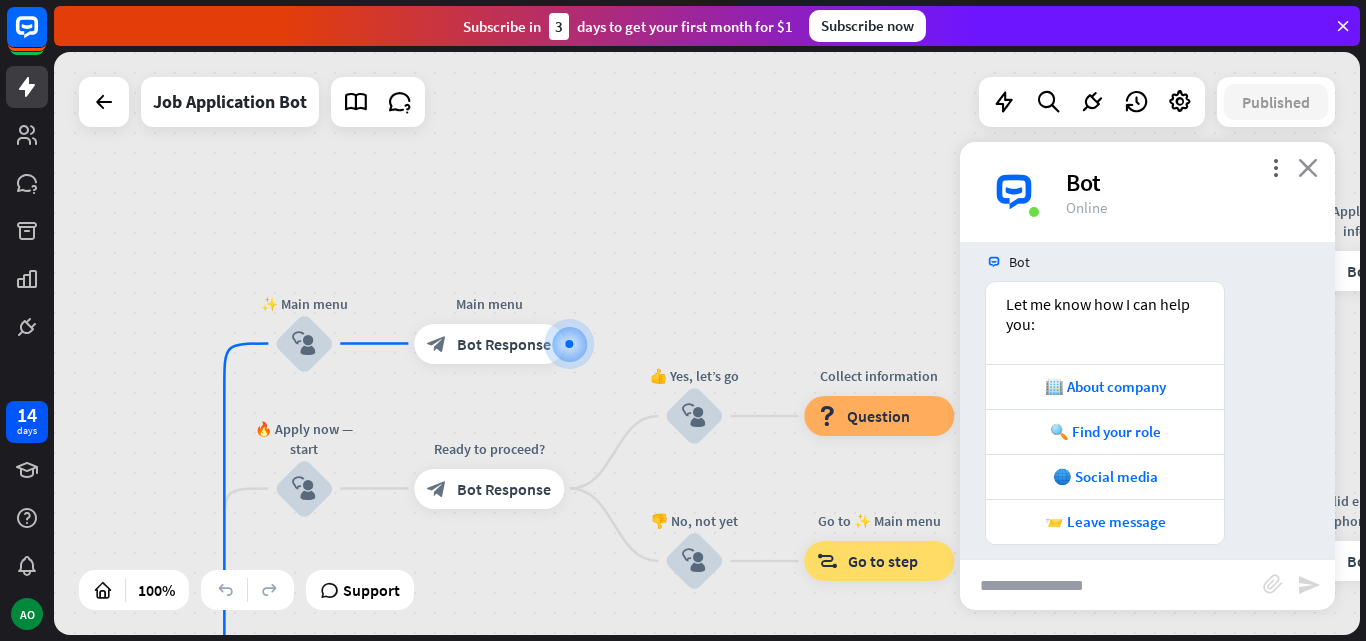 click on "close" at bounding box center (1308, 167) 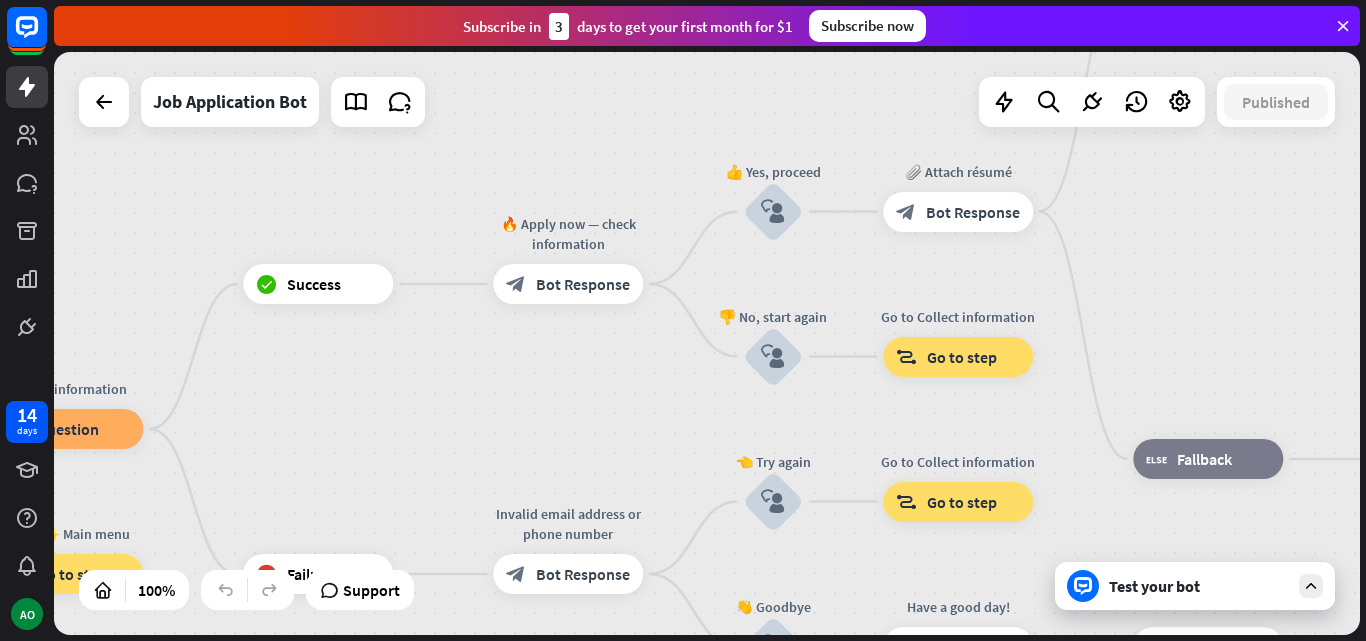 drag, startPoint x: 974, startPoint y: 304, endPoint x: 175, endPoint y: 318, distance: 799.1226 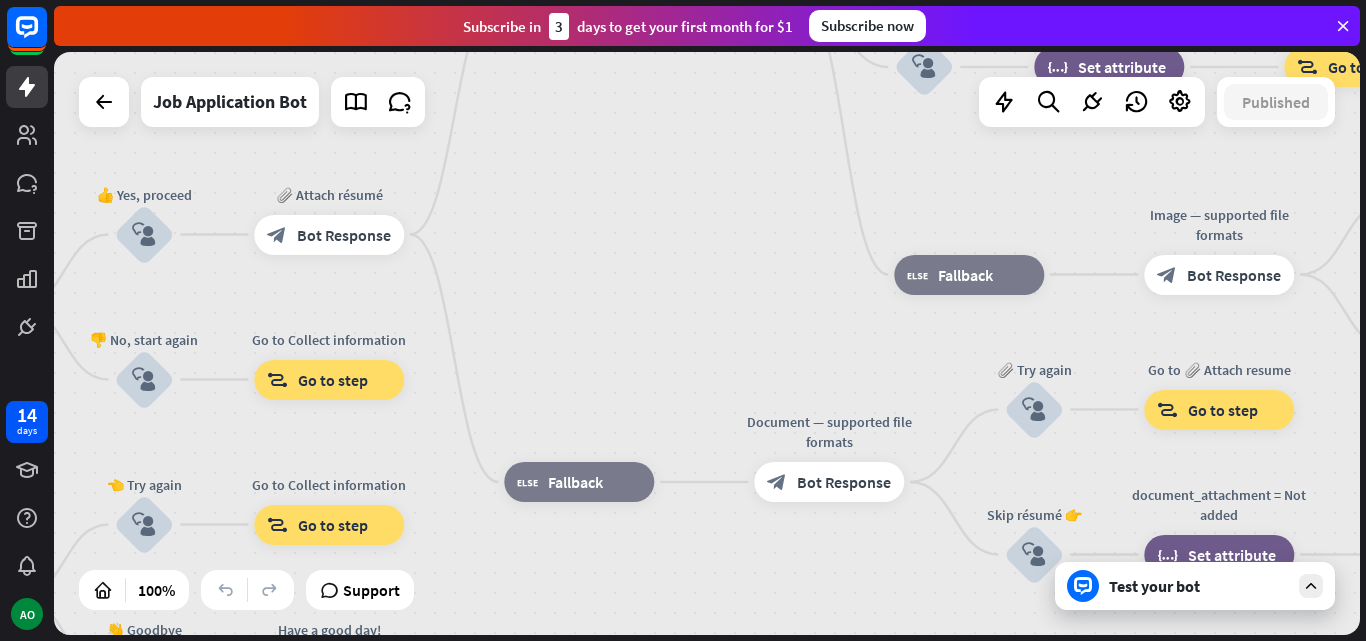 drag, startPoint x: 1161, startPoint y: 296, endPoint x: 532, endPoint y: 319, distance: 629.42035 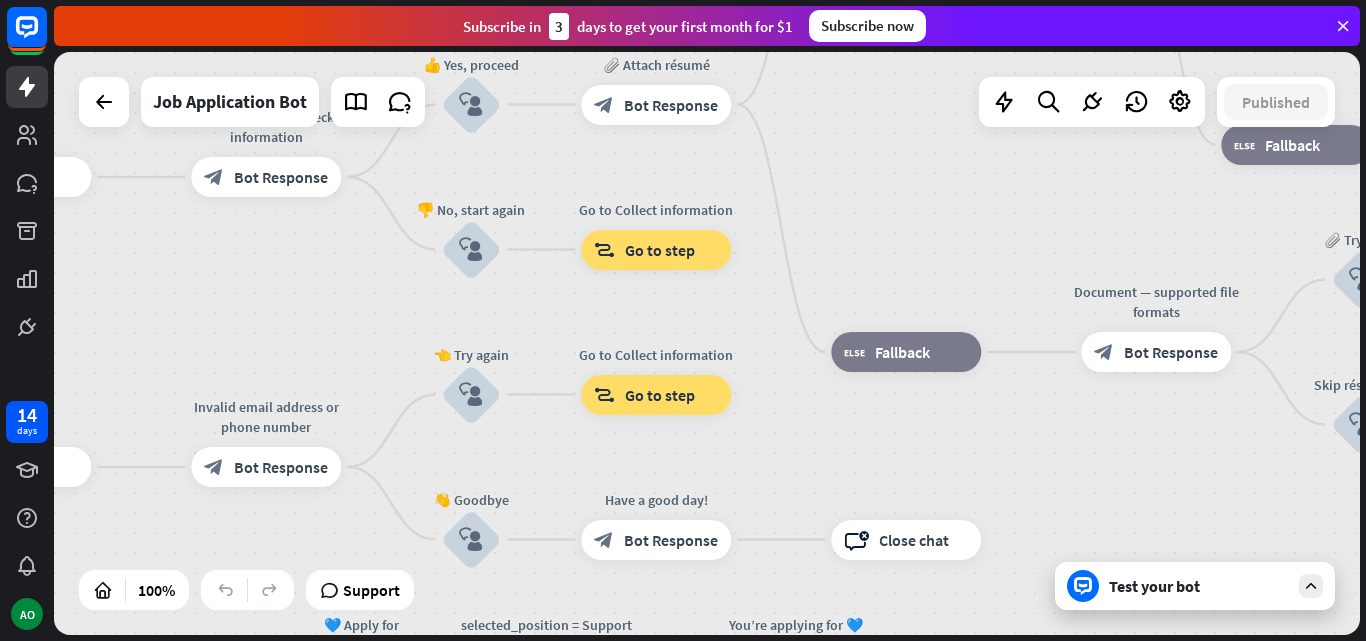 drag, startPoint x: 865, startPoint y: 359, endPoint x: 1153, endPoint y: 223, distance: 318.49646 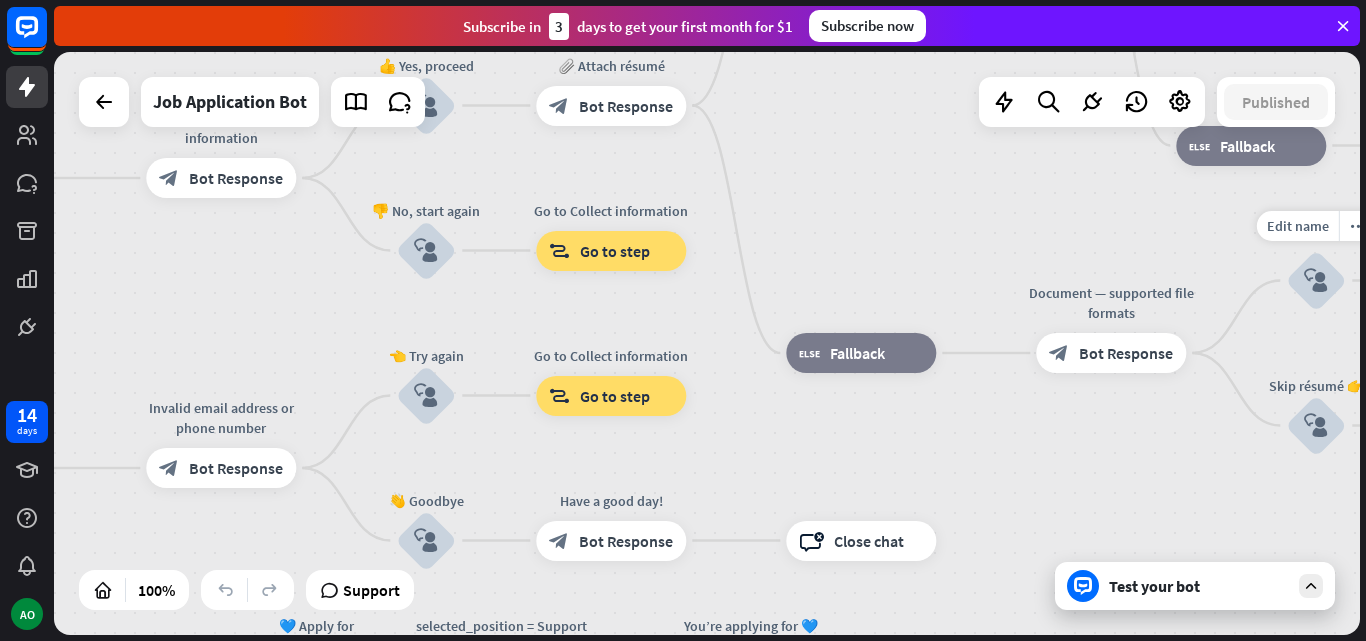 drag, startPoint x: 565, startPoint y: 106, endPoint x: 1365, endPoint y: 253, distance: 813.3935 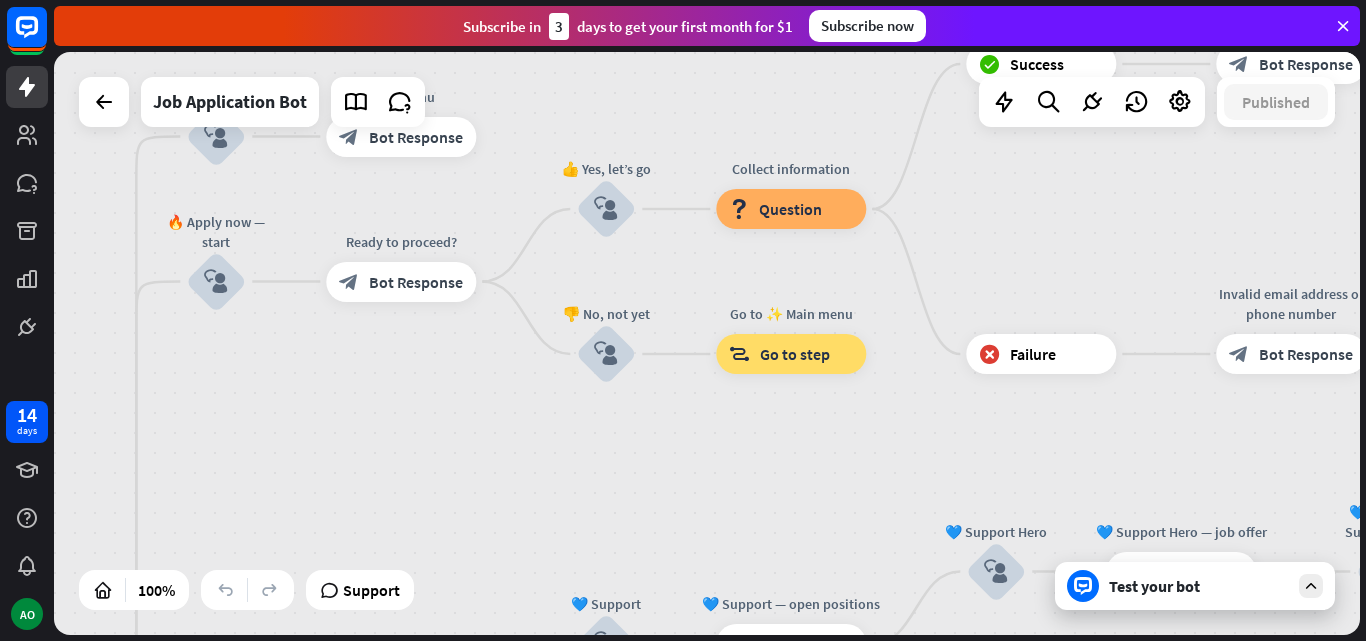 drag, startPoint x: 295, startPoint y: 282, endPoint x: 1365, endPoint y: 168, distance: 1076.0558 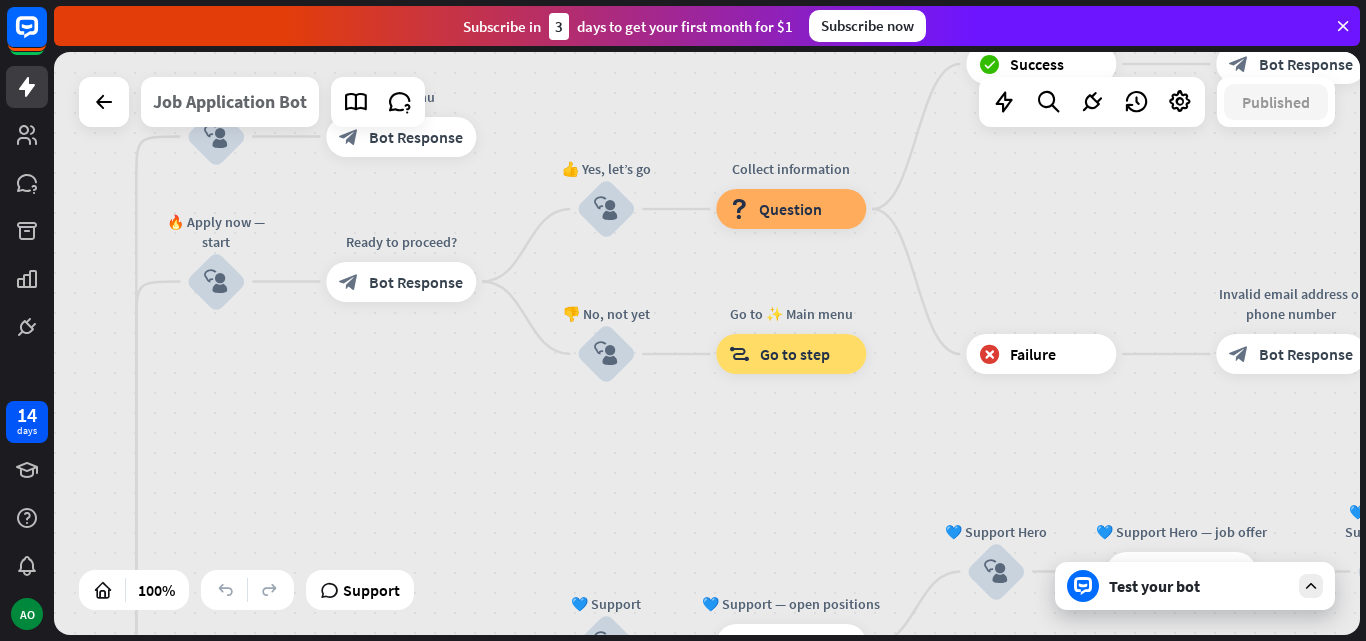 click on "Job Application Bot" at bounding box center (230, 102) 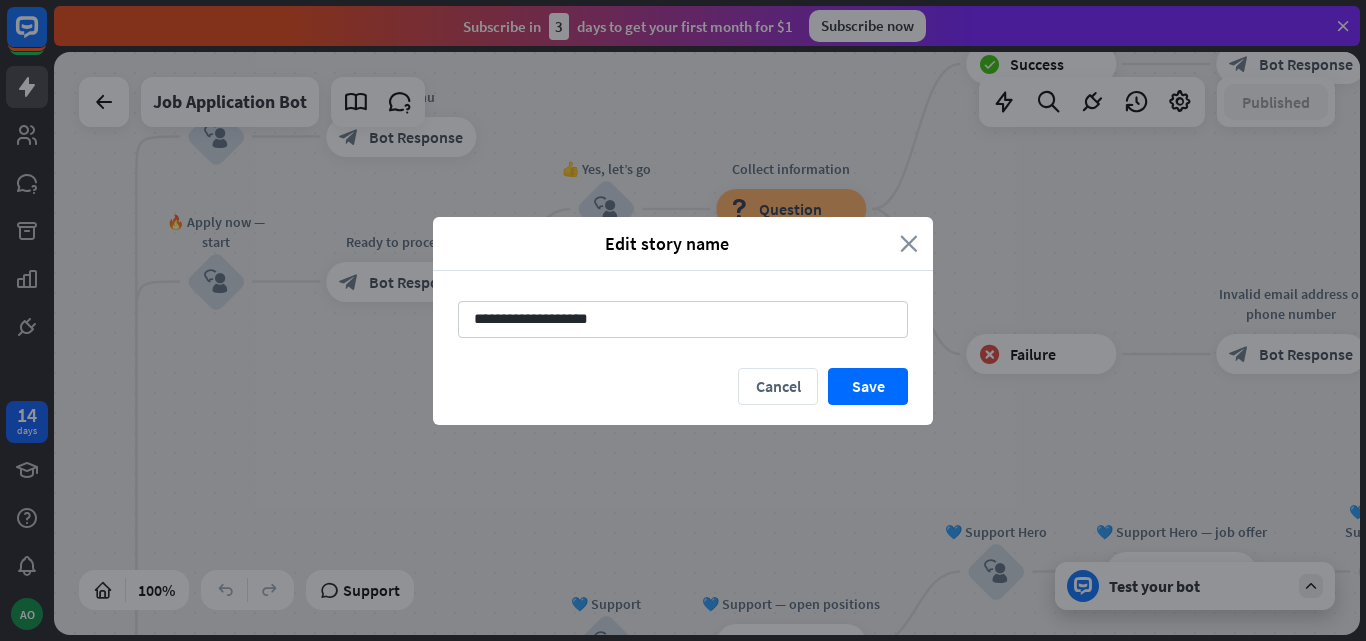 click on "close" at bounding box center (909, 243) 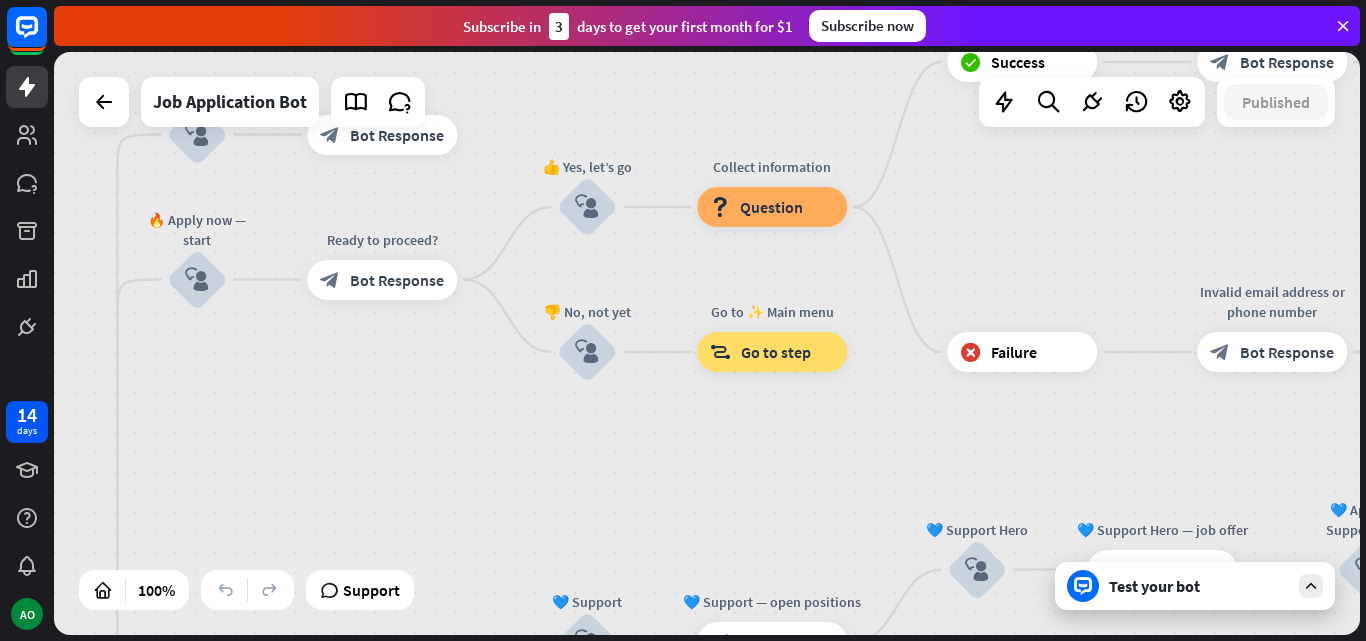 drag, startPoint x: 433, startPoint y: 349, endPoint x: 414, endPoint y: 347, distance: 19.104973 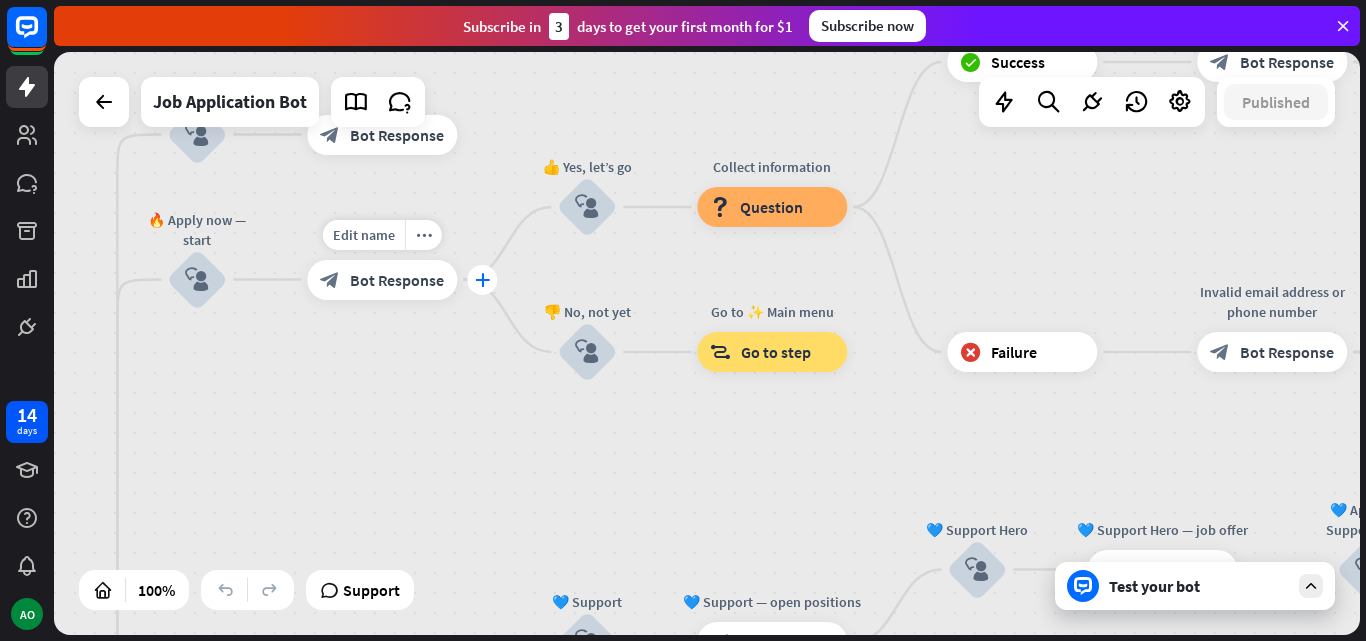 click on "plus" at bounding box center [482, 280] 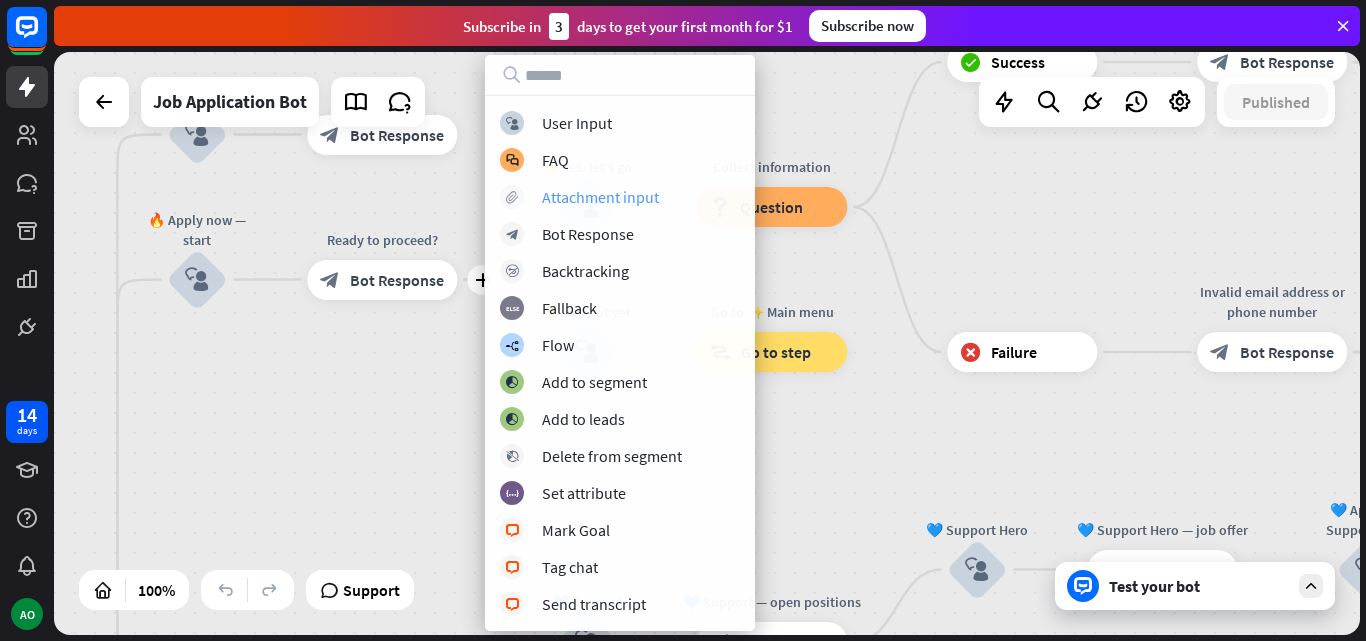 click on "Attachment input" at bounding box center [600, 197] 